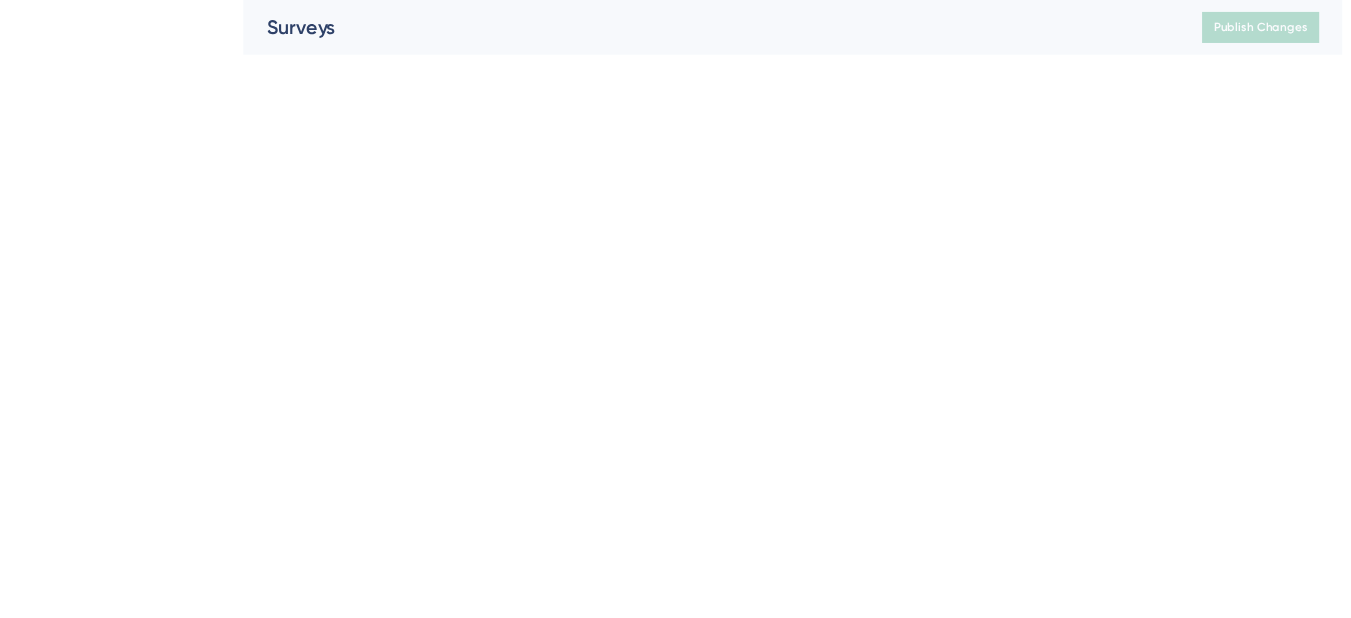 scroll, scrollTop: 0, scrollLeft: 0, axis: both 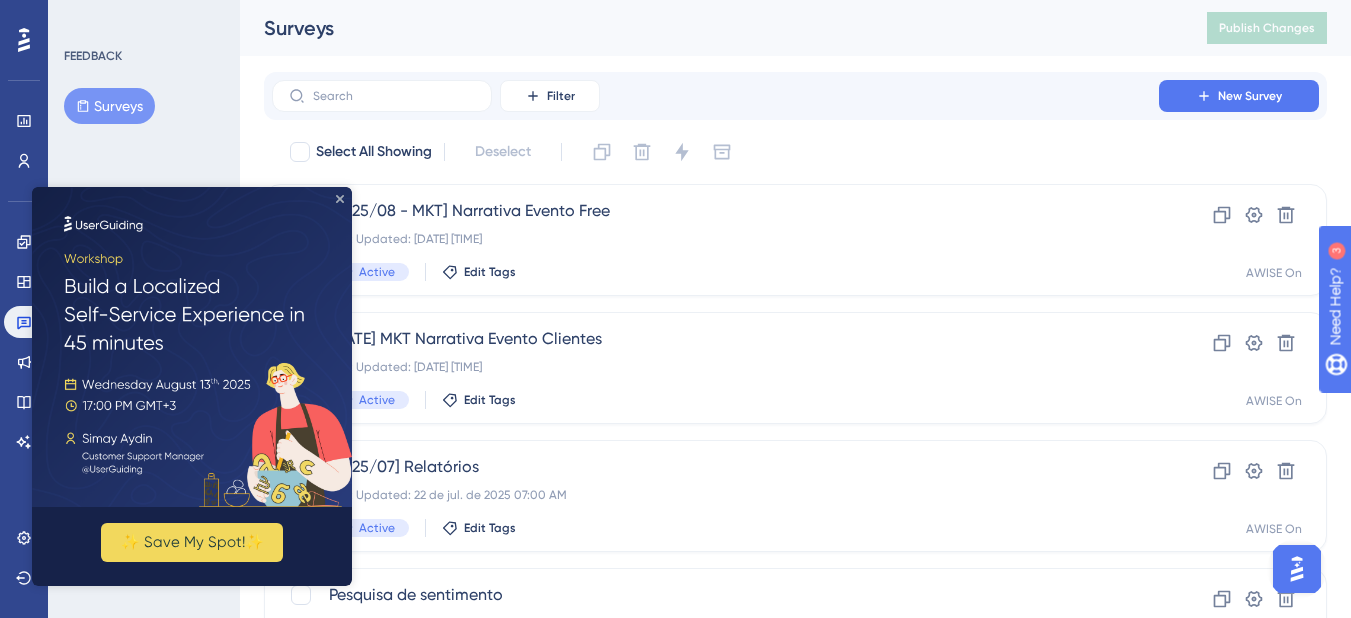click 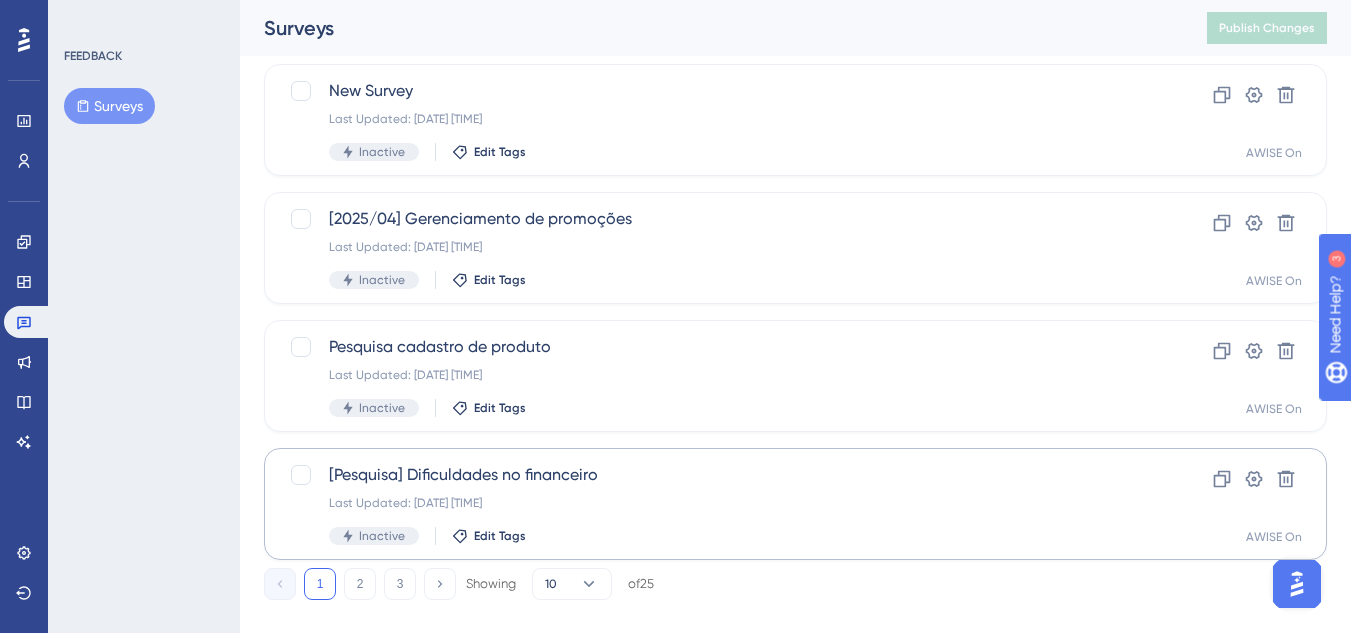 scroll, scrollTop: 900, scrollLeft: 0, axis: vertical 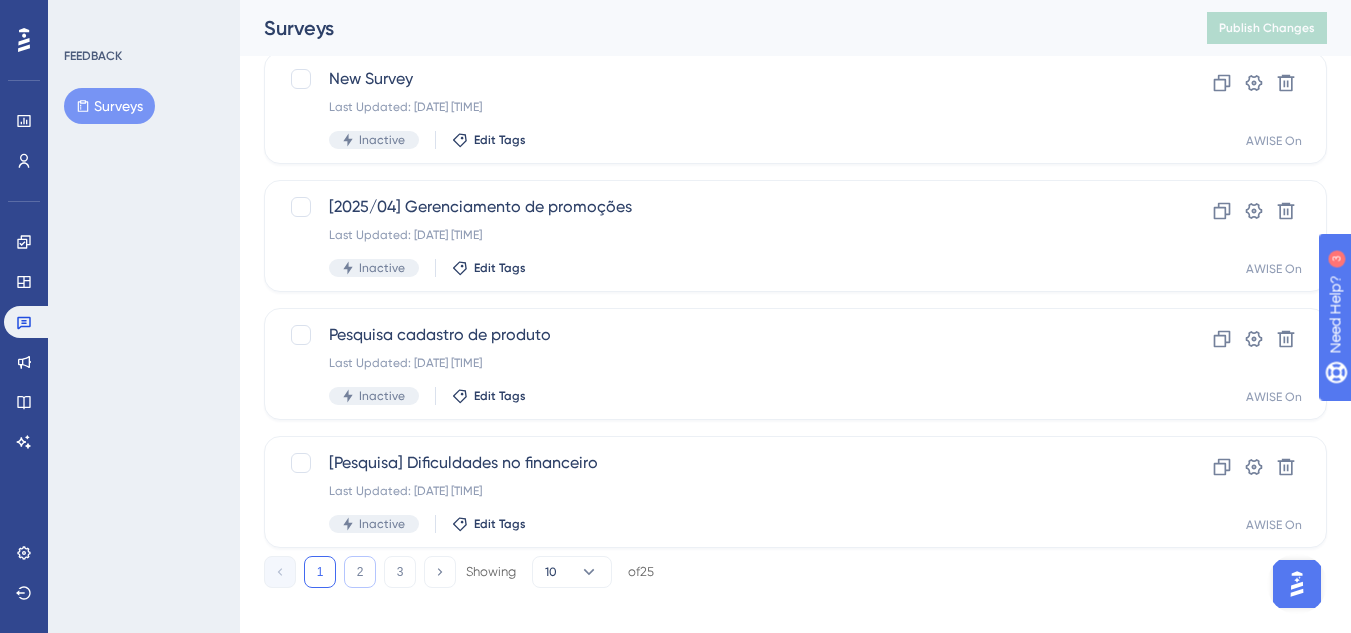 click on "2" at bounding box center (360, 572) 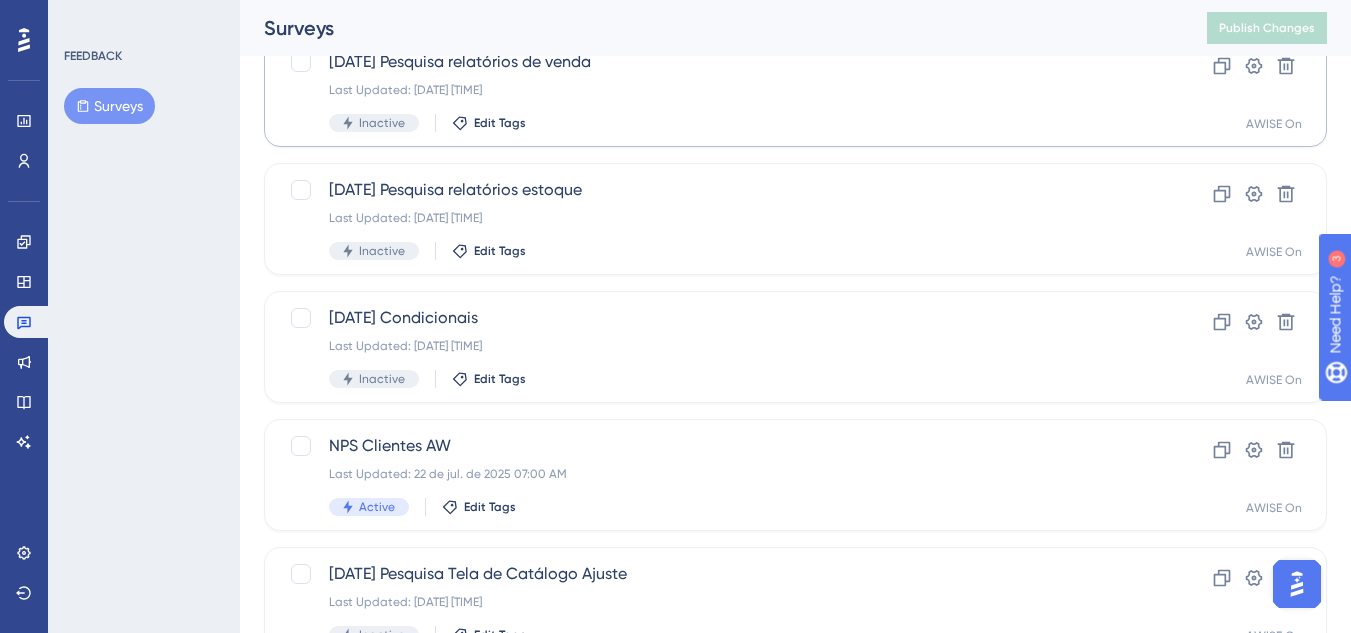 scroll, scrollTop: 800, scrollLeft: 0, axis: vertical 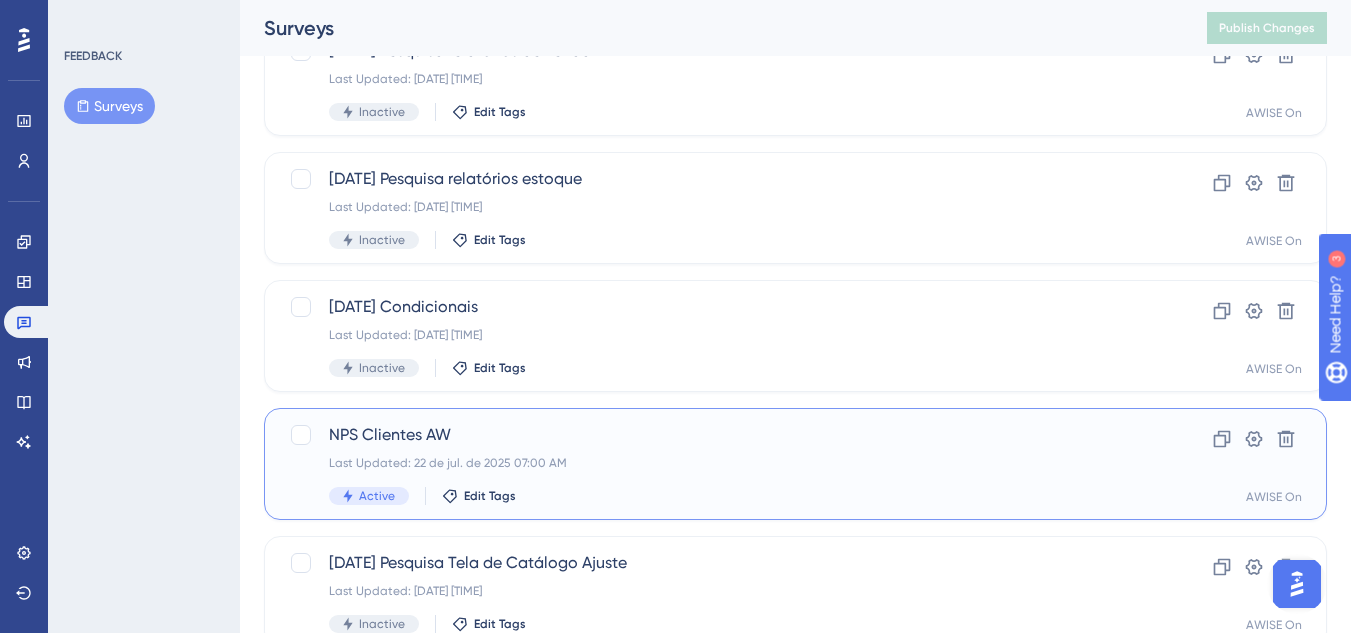 click on "NPS Clientes AW" at bounding box center (715, 435) 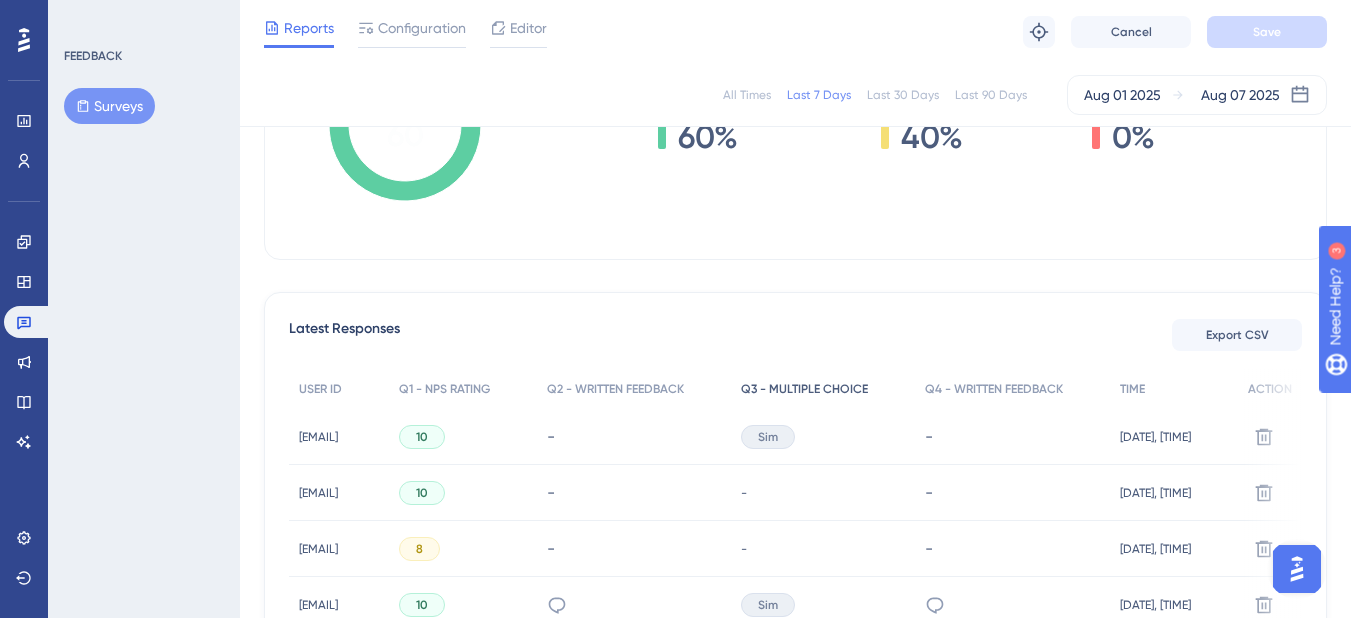 scroll, scrollTop: 600, scrollLeft: 0, axis: vertical 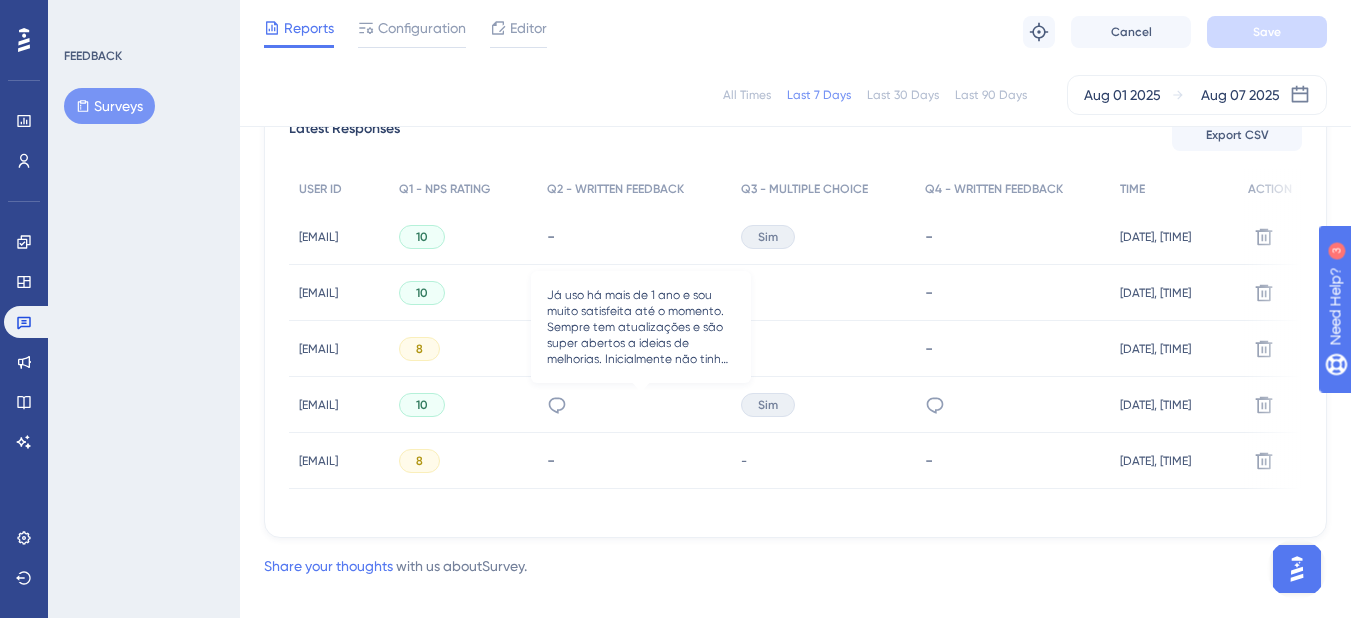 click 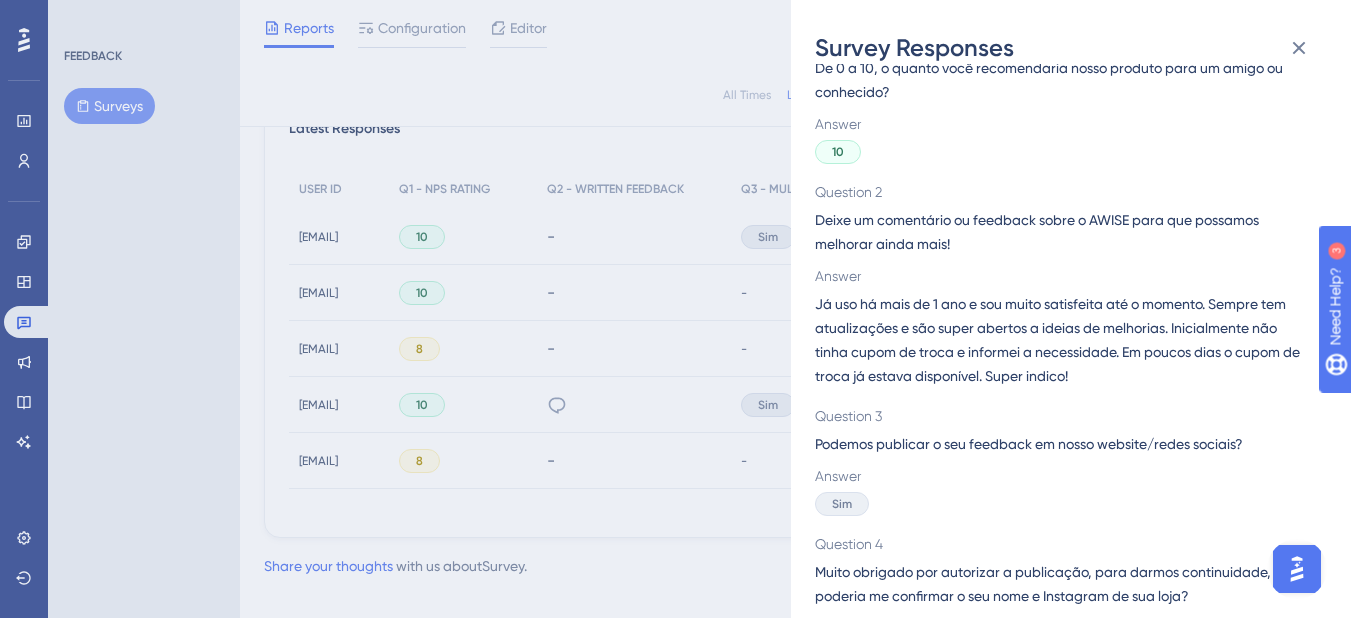 scroll, scrollTop: 167, scrollLeft: 0, axis: vertical 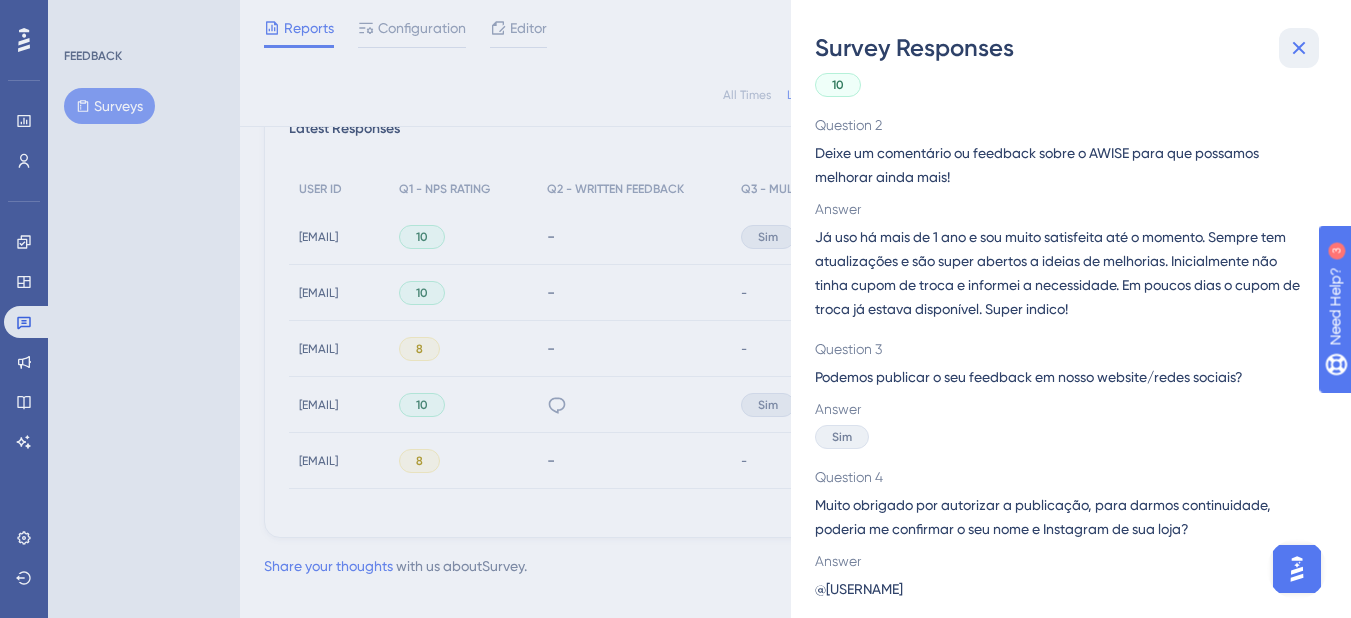 click 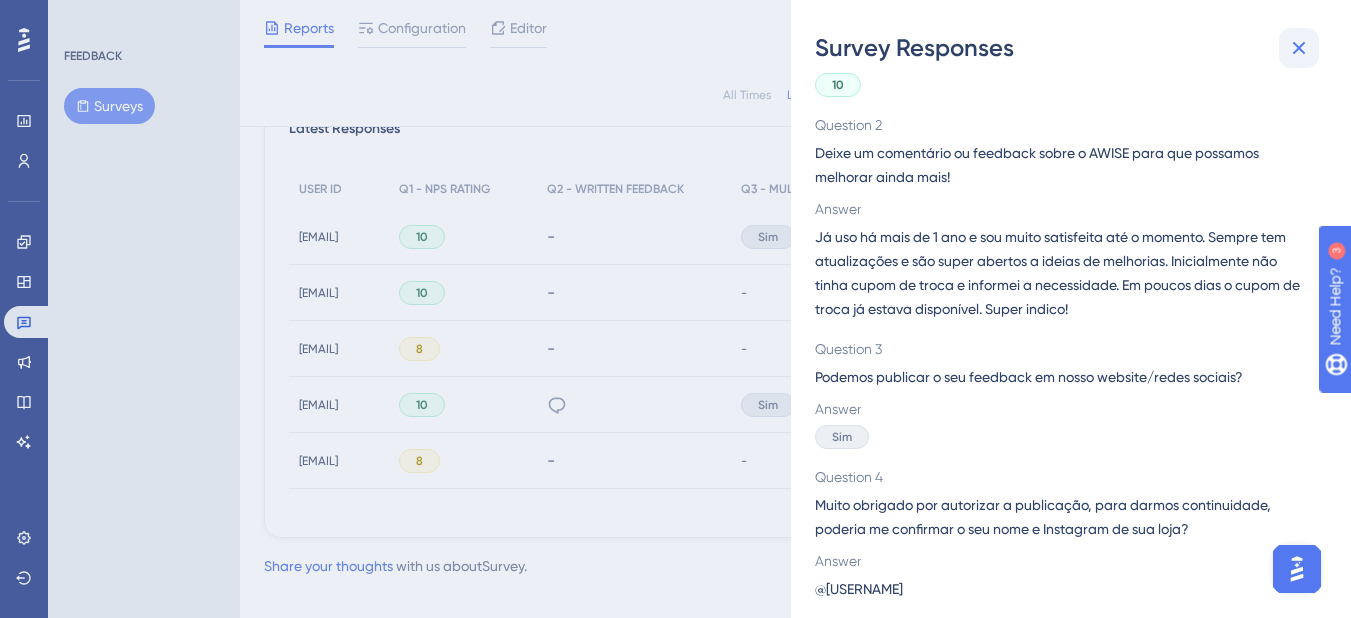 scroll, scrollTop: 0, scrollLeft: 0, axis: both 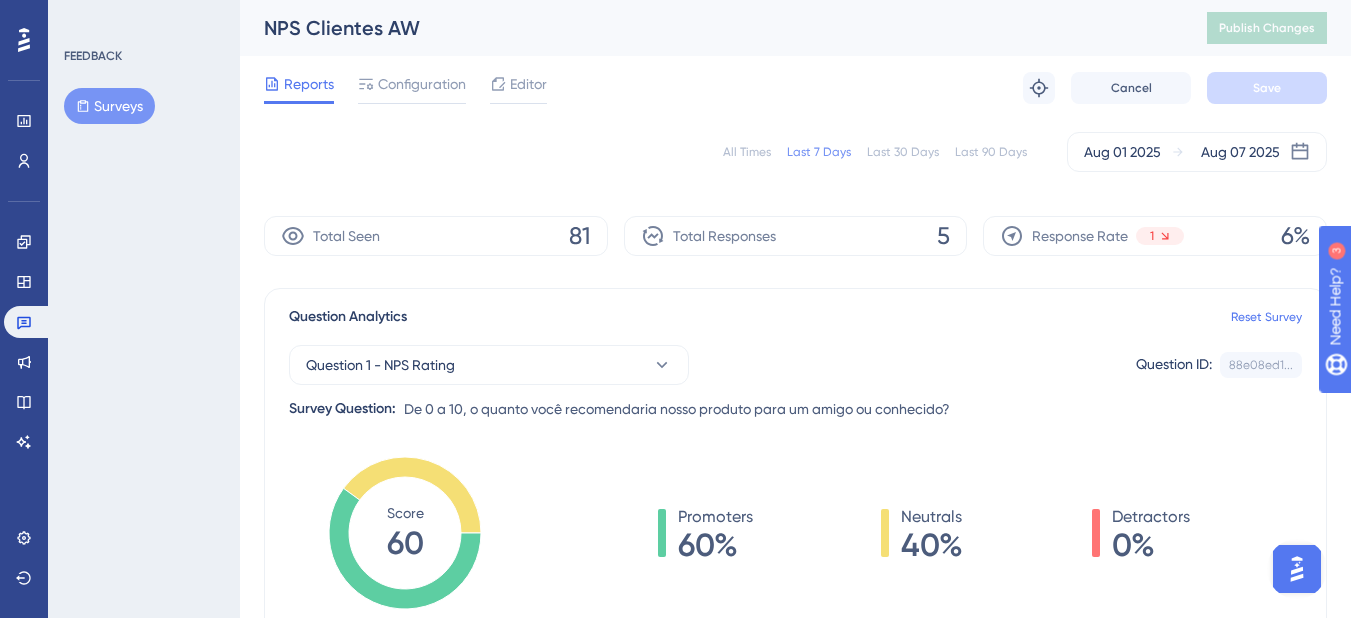 click on "All Times" at bounding box center (747, 152) 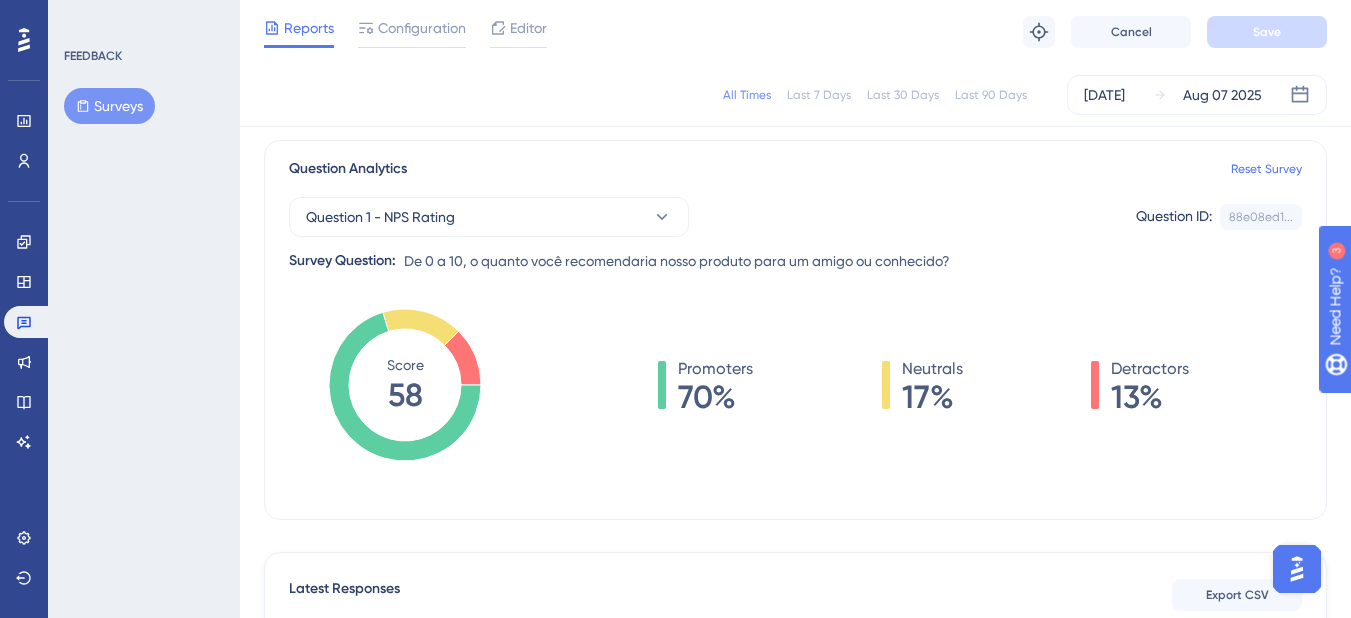 scroll, scrollTop: 0, scrollLeft: 0, axis: both 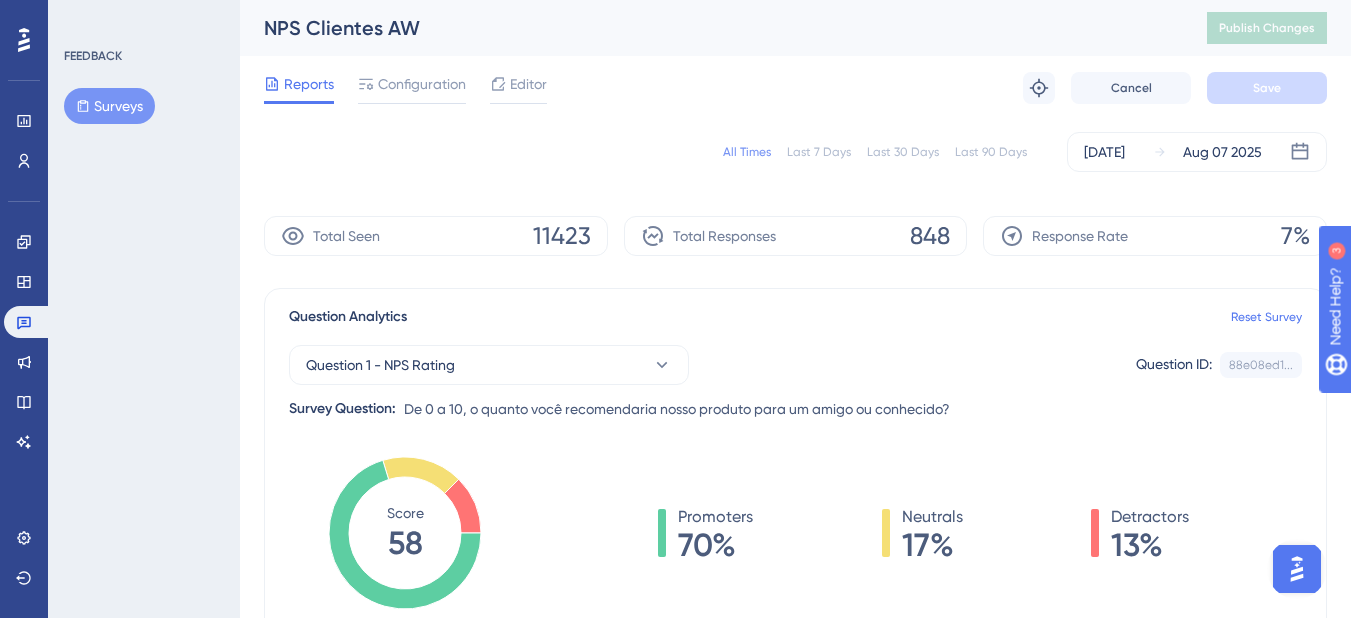 click on "All Times Last 7 Days Last 30 Days Last 90 Days [DATE] [DATE]" at bounding box center (795, 152) 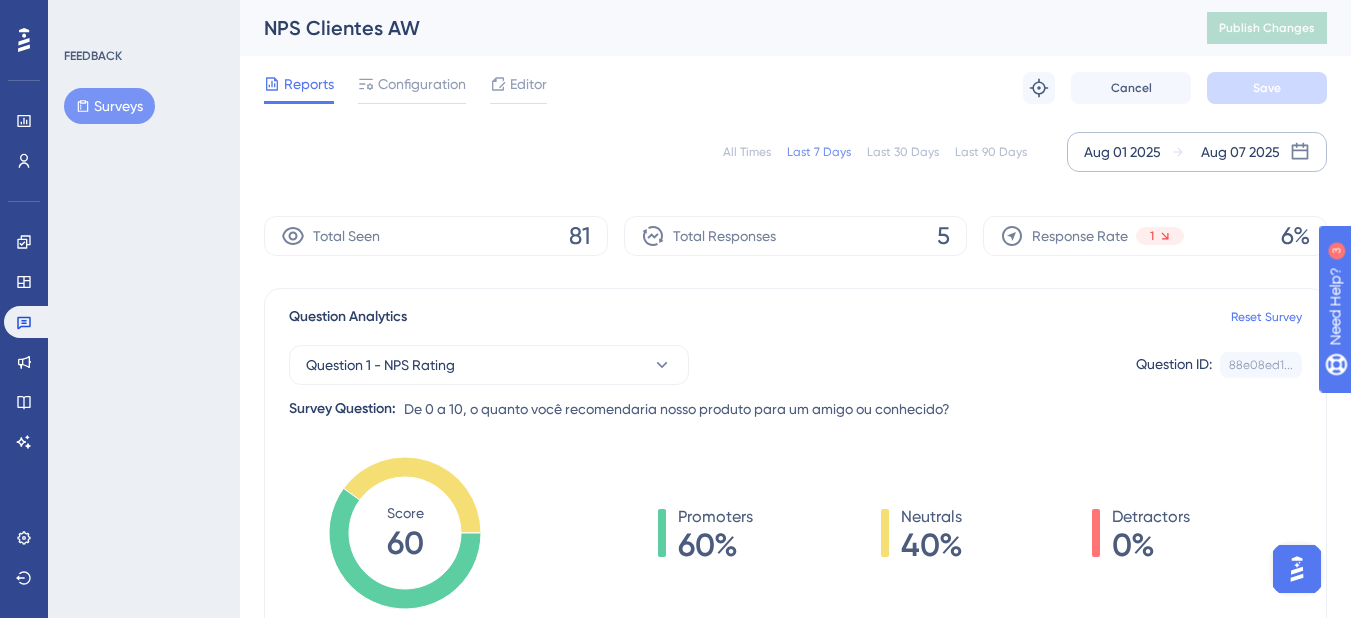 click on "Aug 01 2025" at bounding box center [1122, 152] 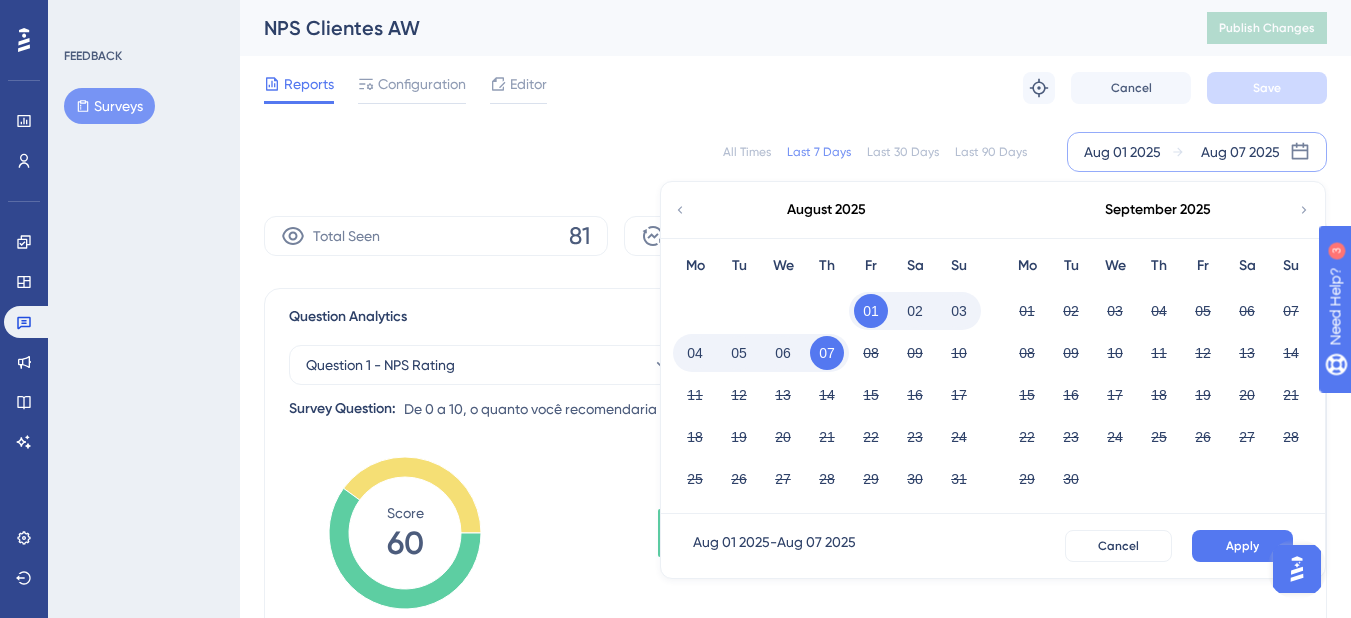 click on "01" at bounding box center [871, 311] 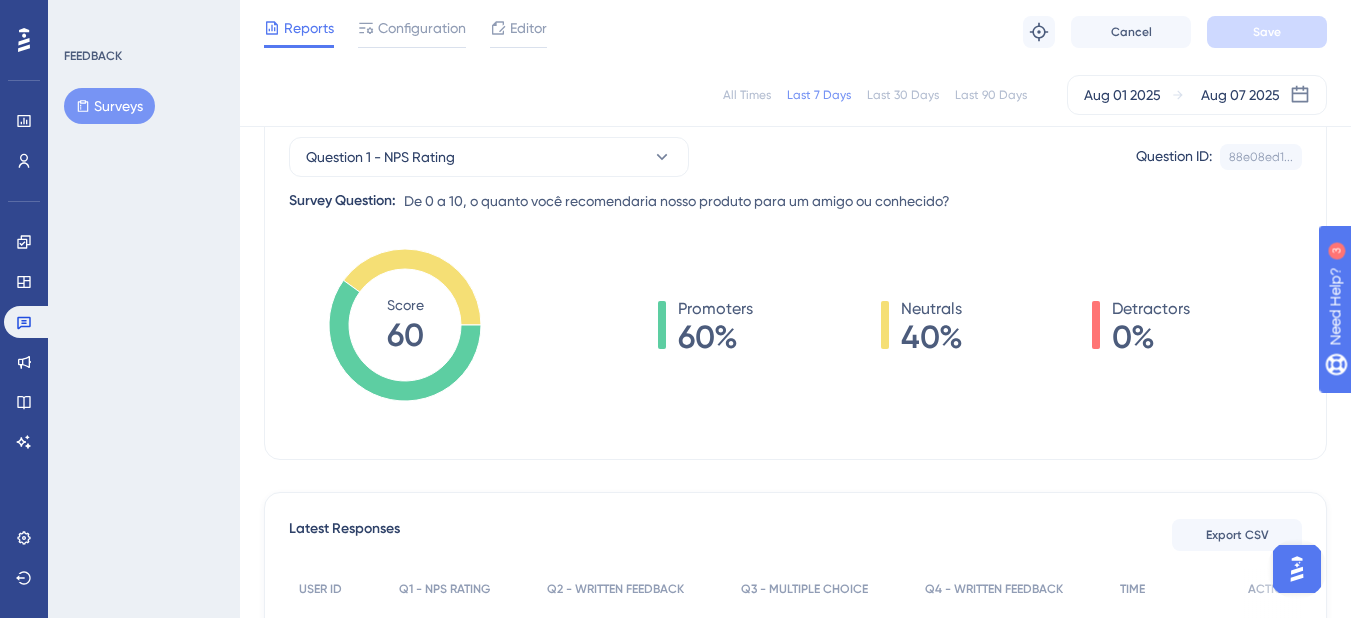 scroll, scrollTop: 631, scrollLeft: 0, axis: vertical 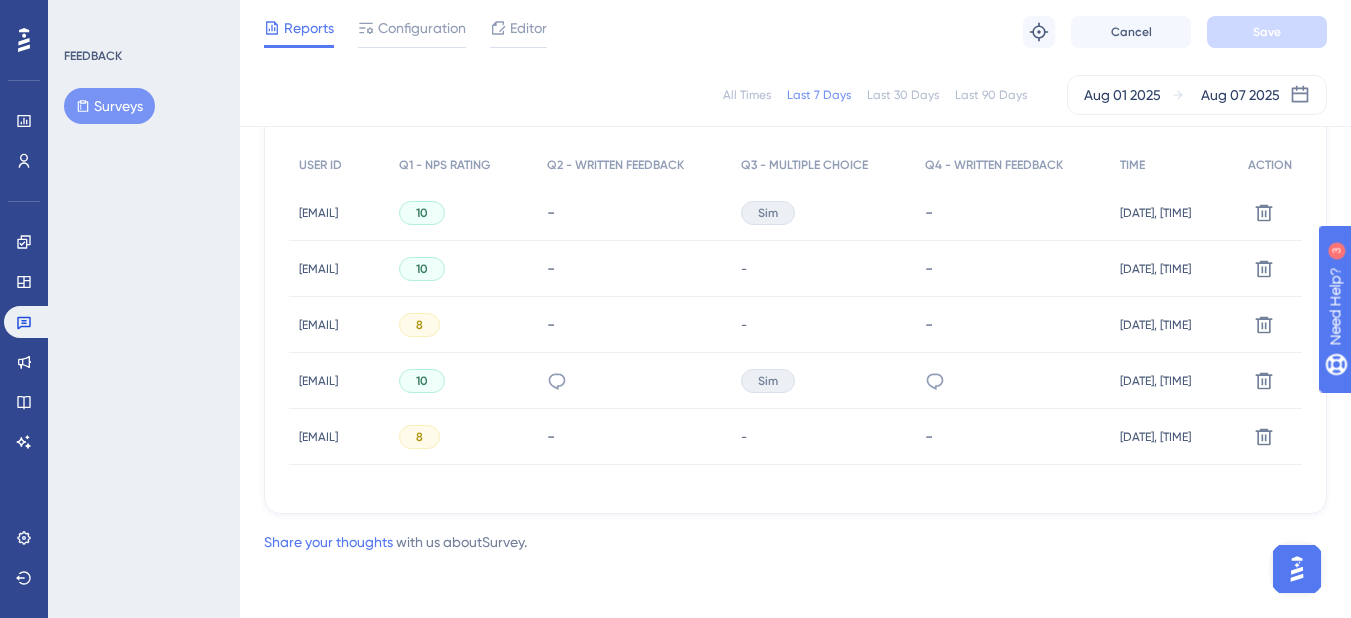 drag, startPoint x: 829, startPoint y: 487, endPoint x: 675, endPoint y: 488, distance: 154.00325 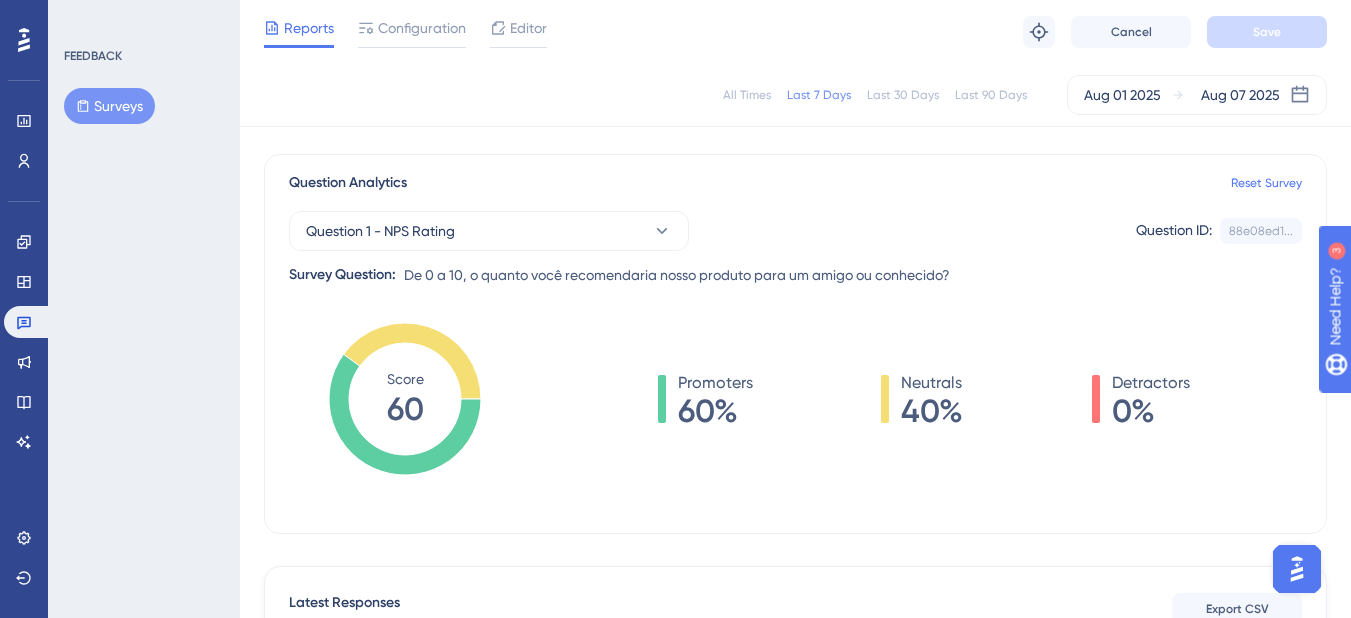 scroll, scrollTop: 124, scrollLeft: 0, axis: vertical 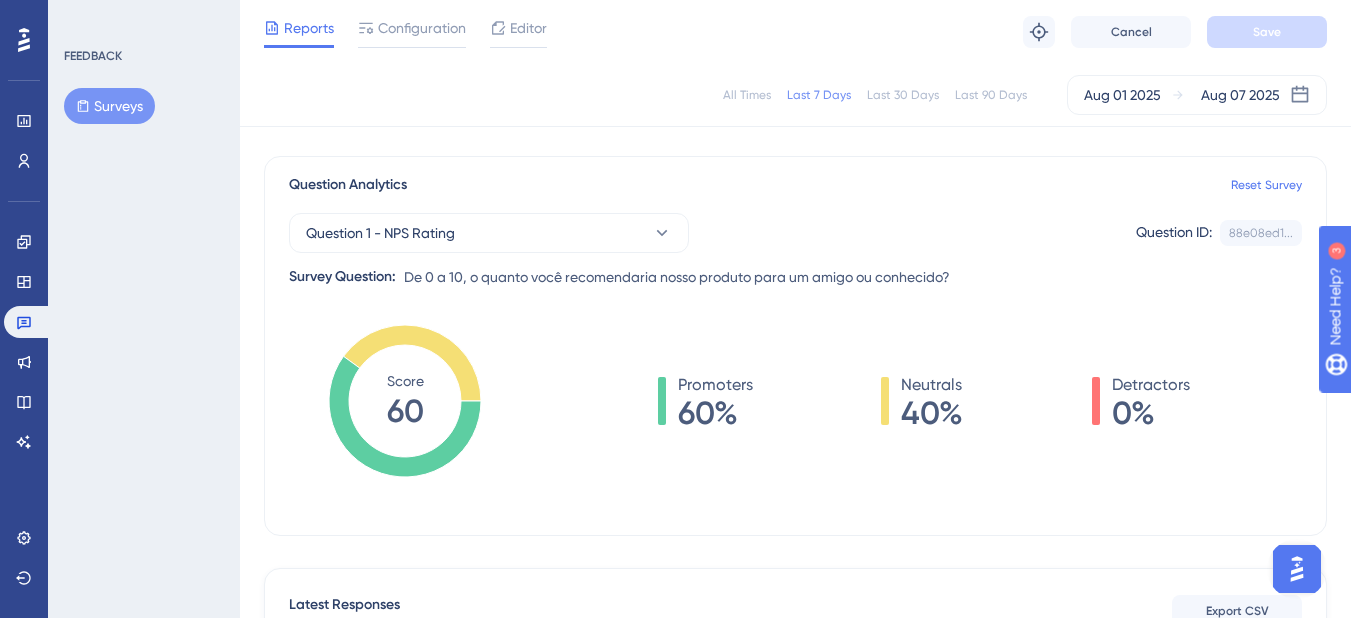 click on "All Times" at bounding box center (747, 95) 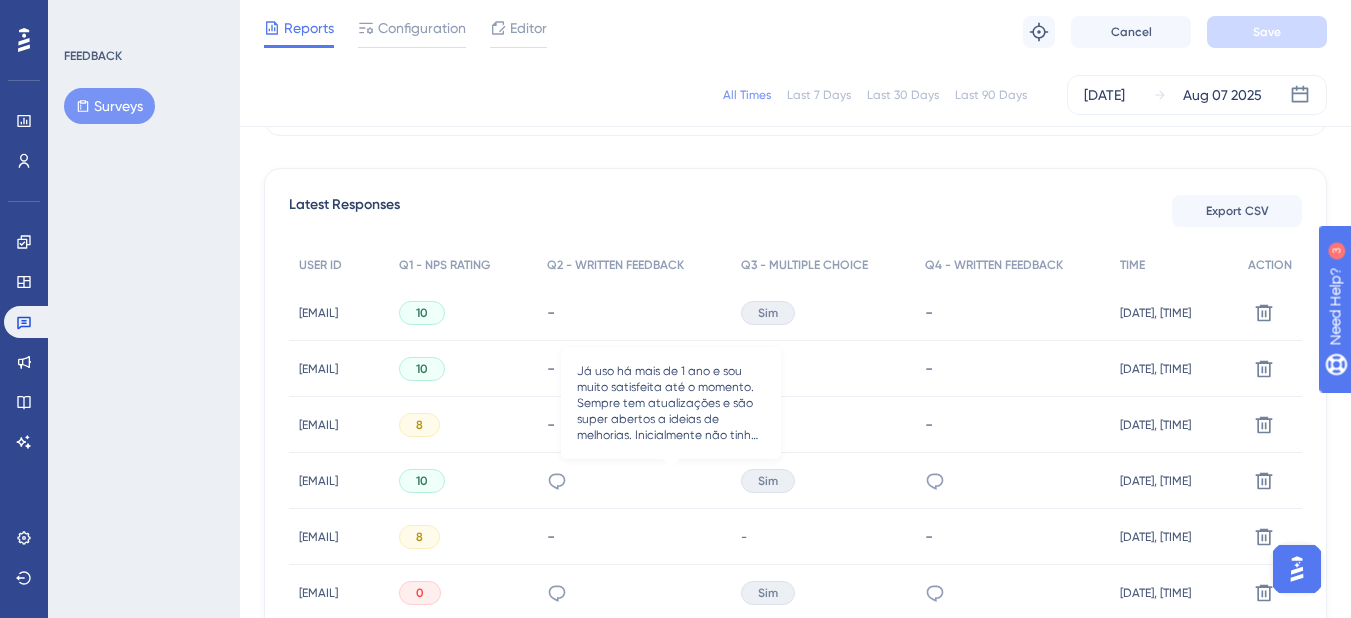 scroll, scrollTop: 824, scrollLeft: 0, axis: vertical 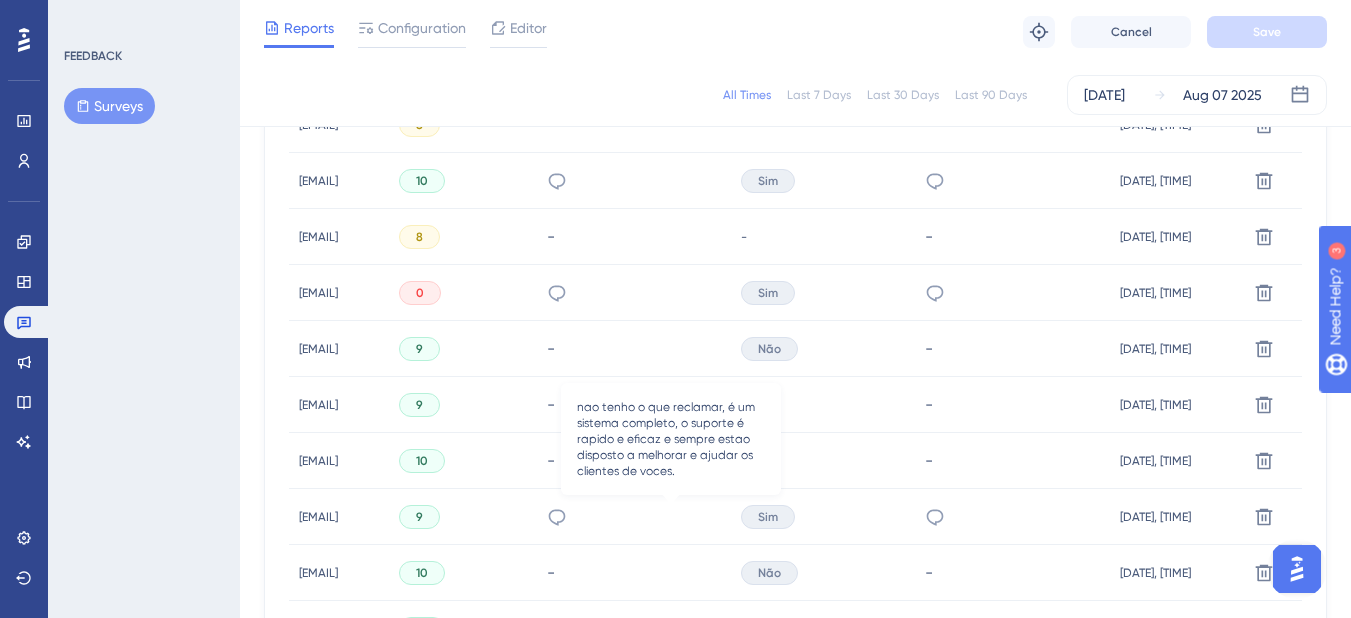 click 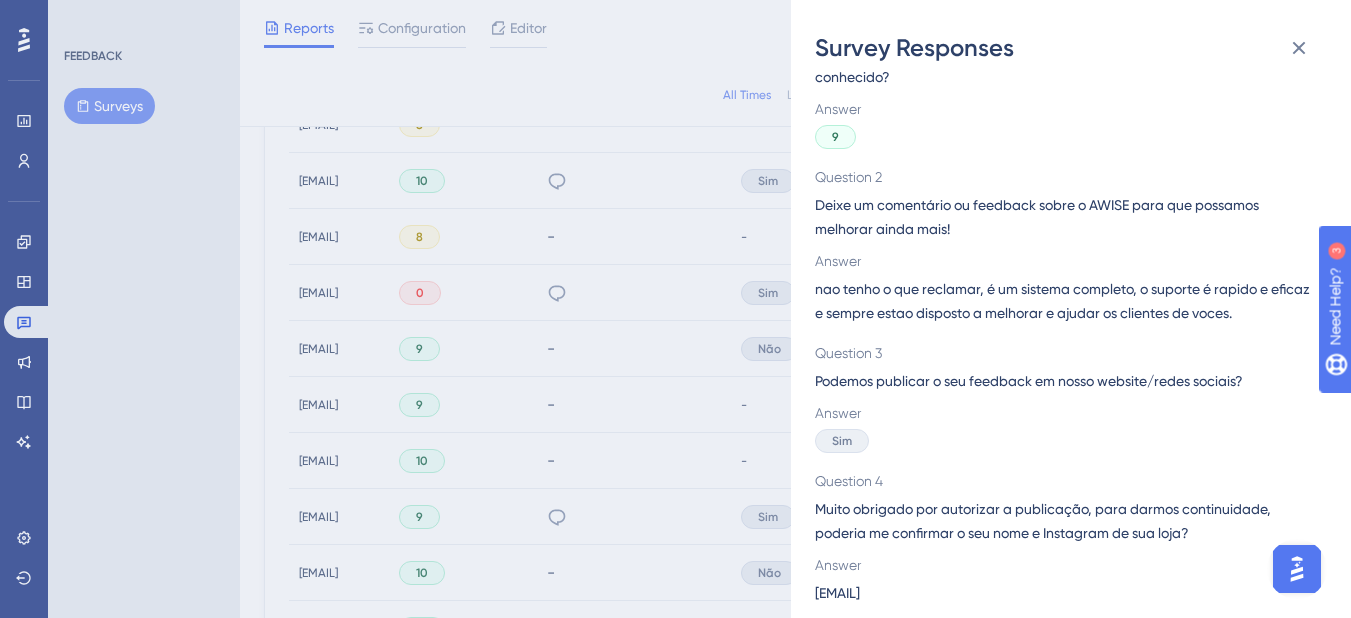 scroll, scrollTop: 119, scrollLeft: 0, axis: vertical 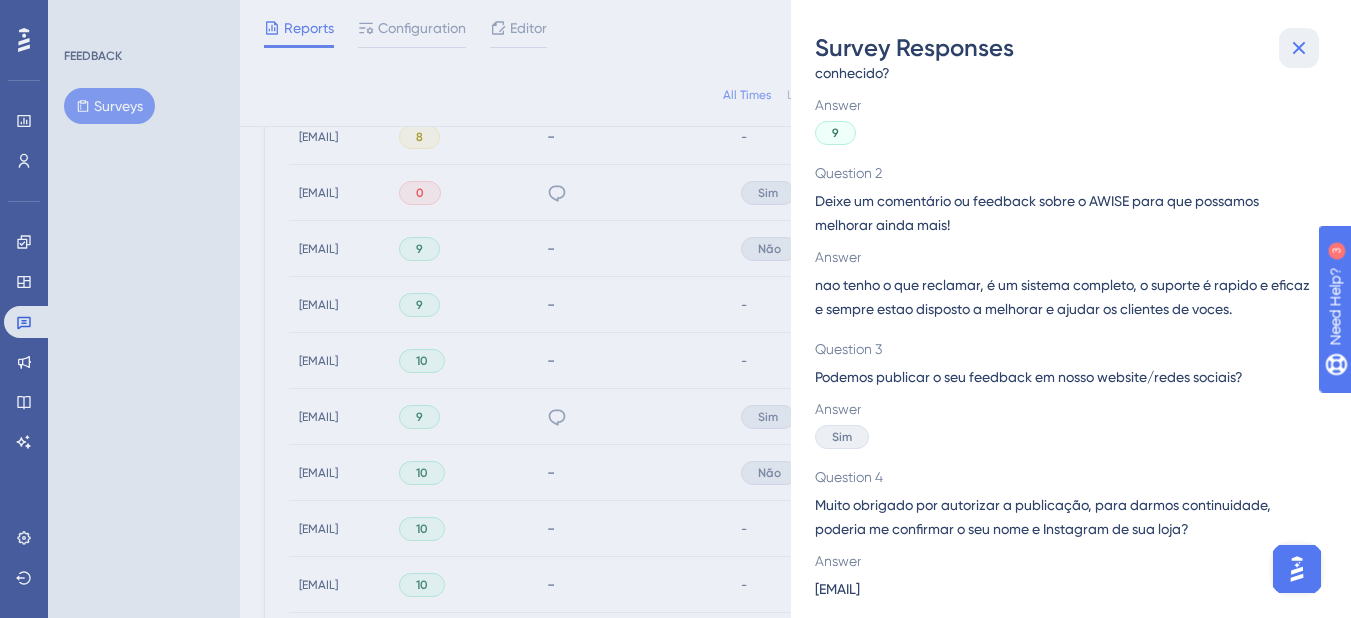click 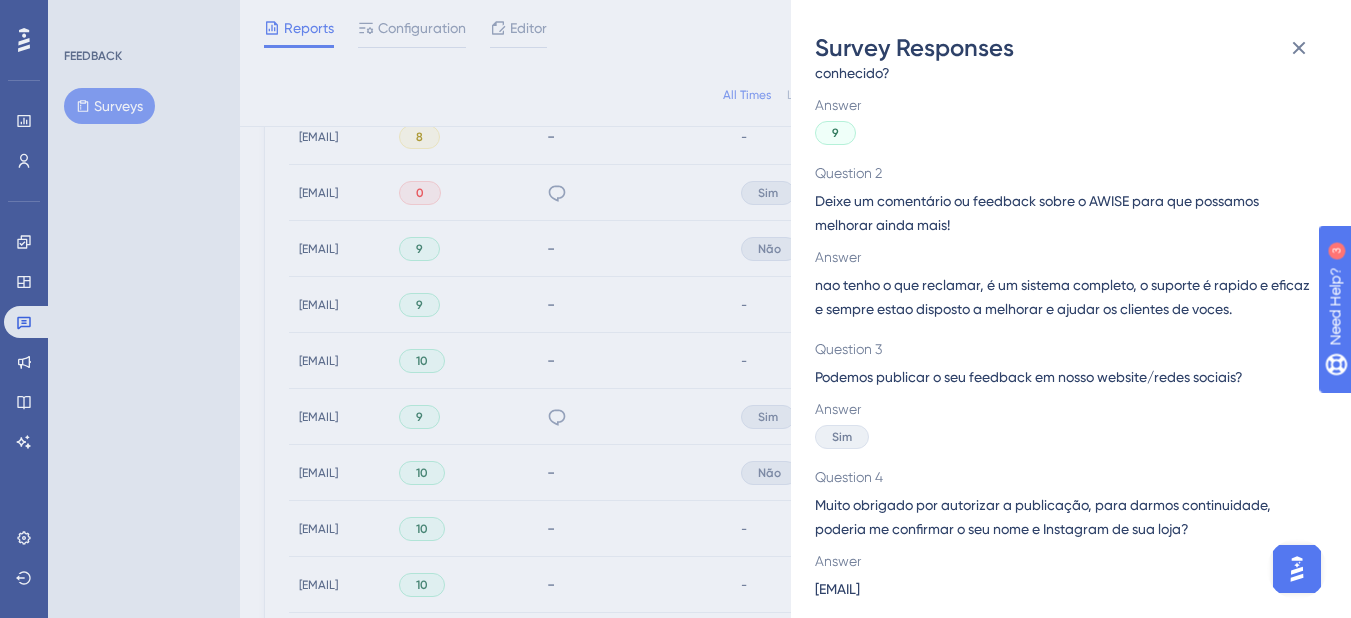 scroll, scrollTop: 0, scrollLeft: 0, axis: both 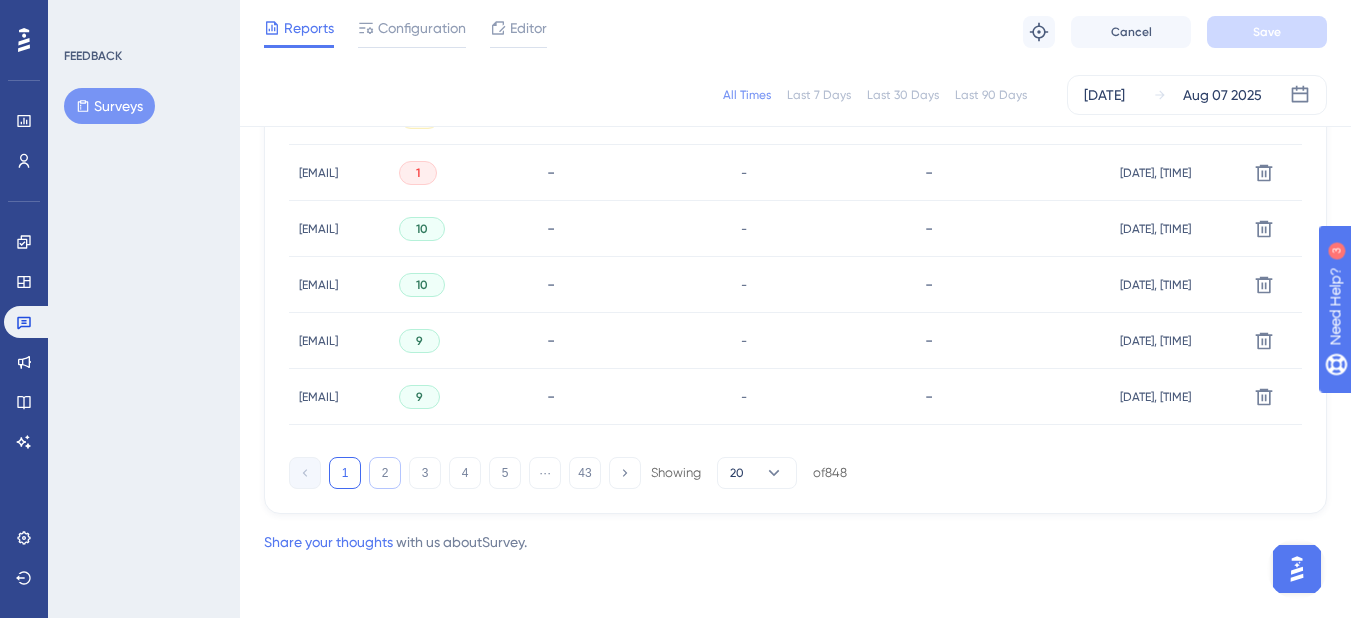 click on "2" at bounding box center (385, 473) 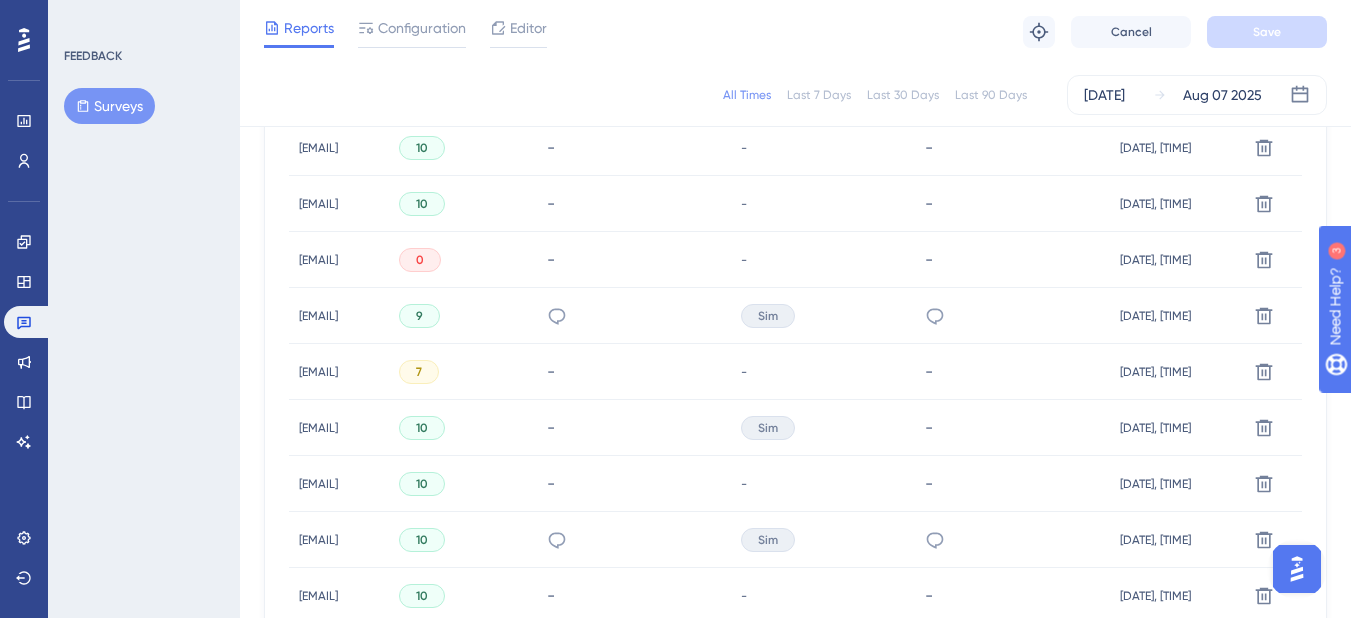 scroll, scrollTop: 1004, scrollLeft: 0, axis: vertical 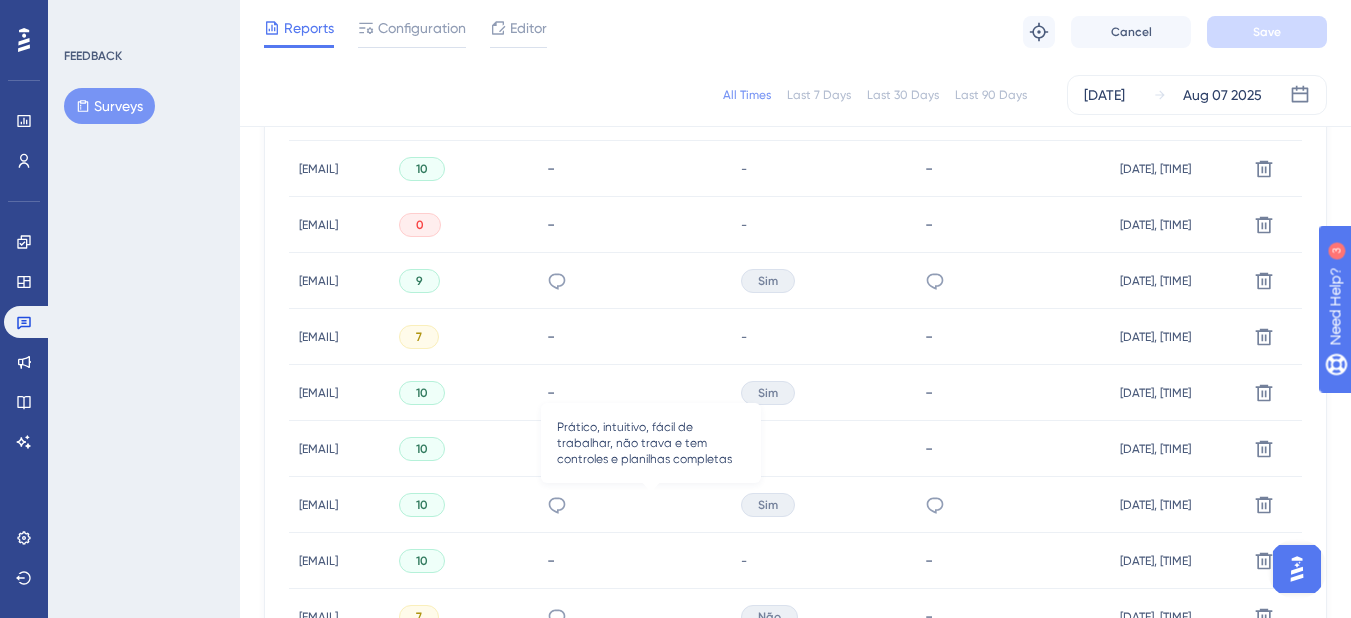 click 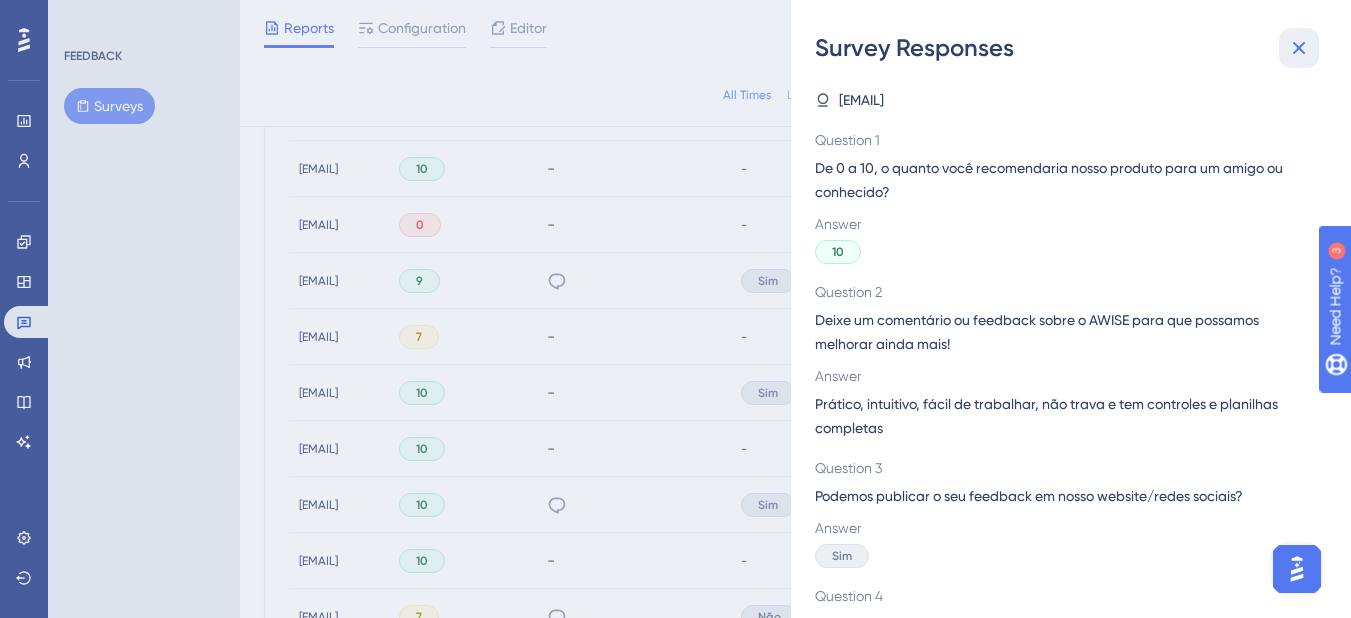 drag, startPoint x: 1309, startPoint y: 50, endPoint x: 1102, endPoint y: 167, distance: 237.7772 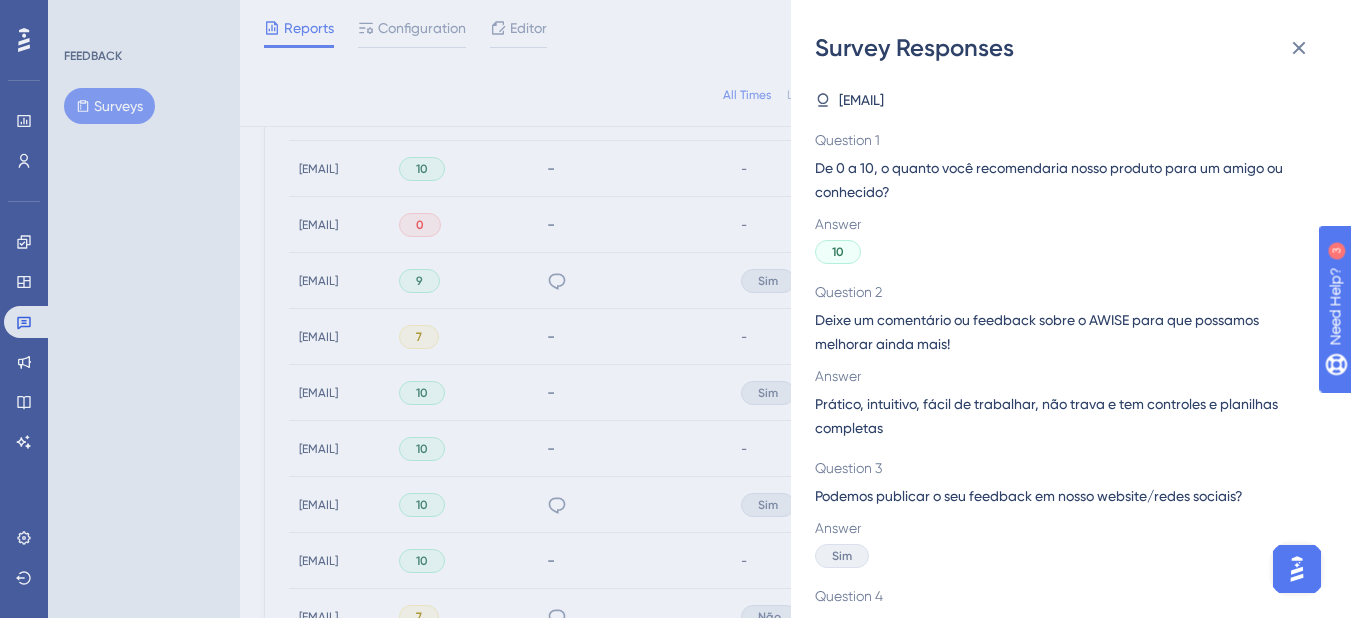 click on "Survey Responses [EMAIL] Question 1 De 0 a 10, o quanto você recomendaria nosso produto para um amigo ou conhecido? Answer 10 Question 2 Deixe um comentário ou feedback sobre o AWISE para que possamos melhorar ainda mais! Answer Prático, intuitivo, fácil de trabalhar, não trava e tem controles e planilhas completas Question 3 Podemos publicar o seu feedback em nosso website/redes sociais? Answer Sim Question 4 Muito obrigado por autorizar a publicação, para darmos continuidade, poderia me confirmar o seu nome e Instagram de sua loja? Answer @[USERNAME] e a da loja @[USERNAME]" at bounding box center [675, 309] 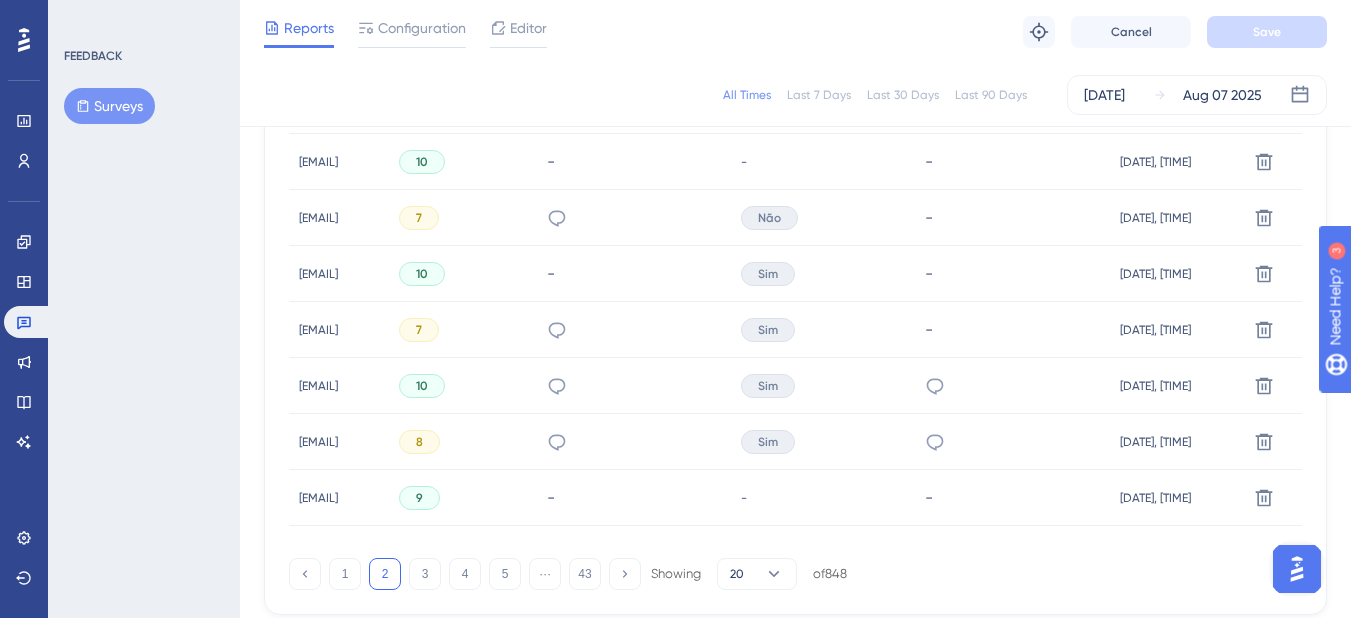 scroll, scrollTop: 1404, scrollLeft: 0, axis: vertical 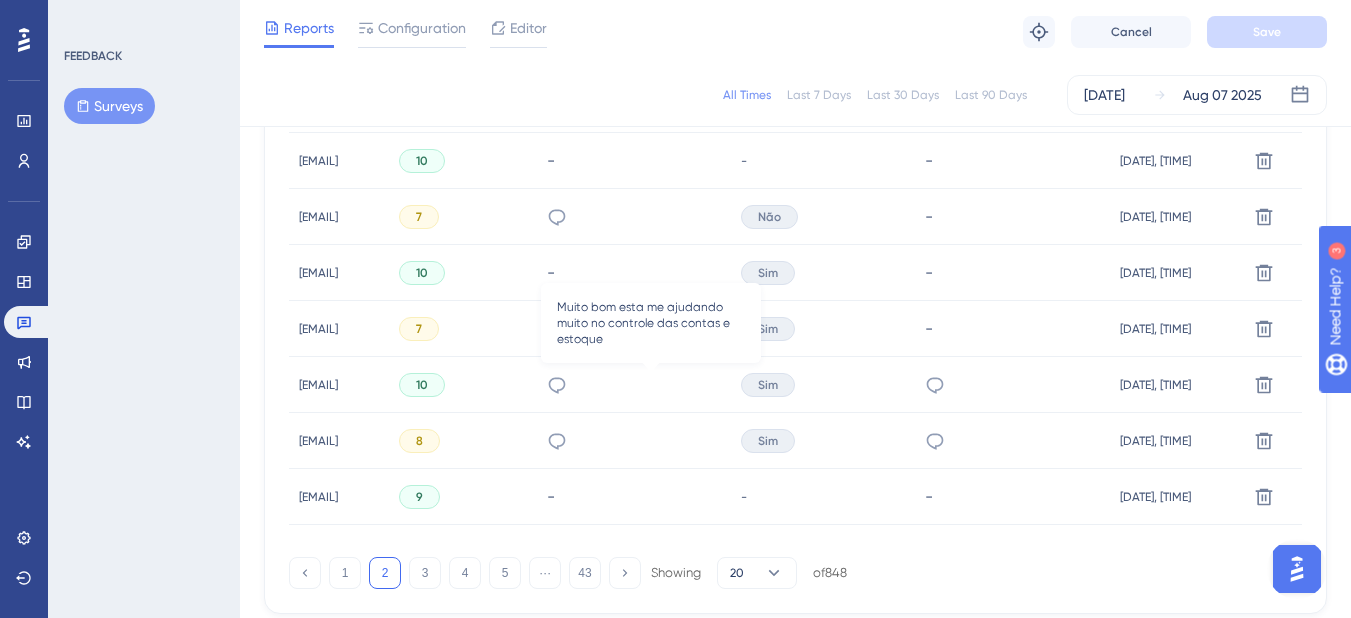 click 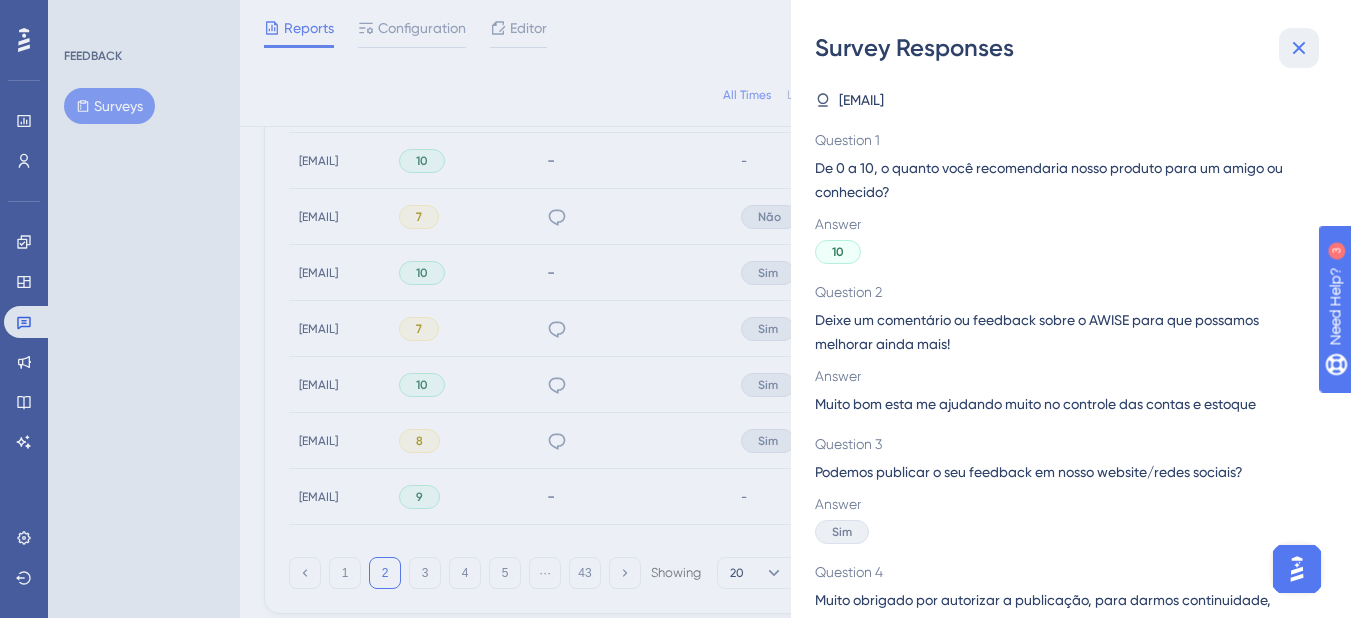 click 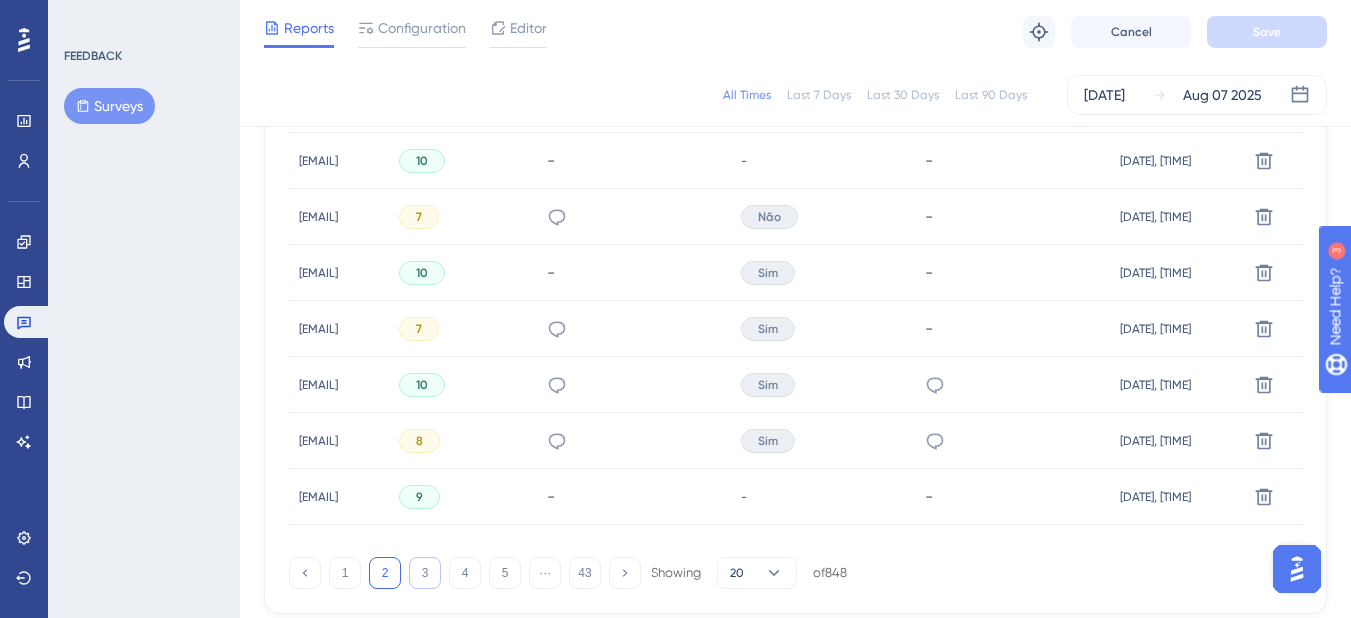 click on "3" at bounding box center (425, 573) 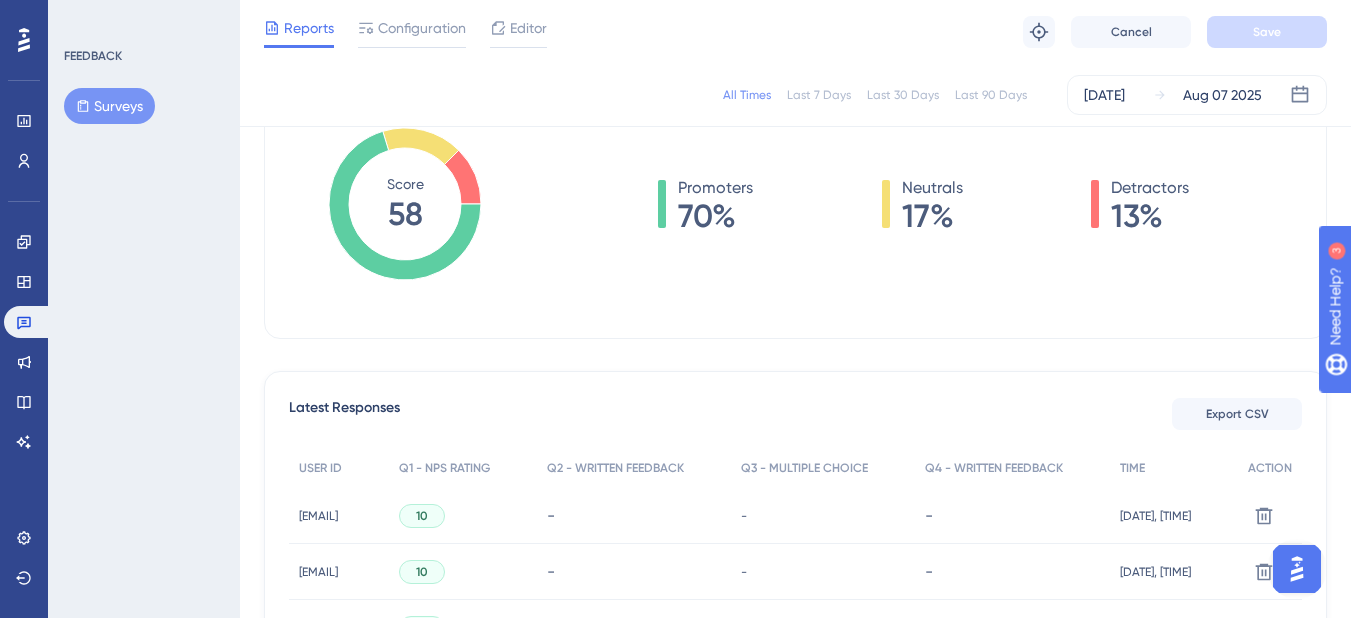 scroll, scrollTop: 304, scrollLeft: 0, axis: vertical 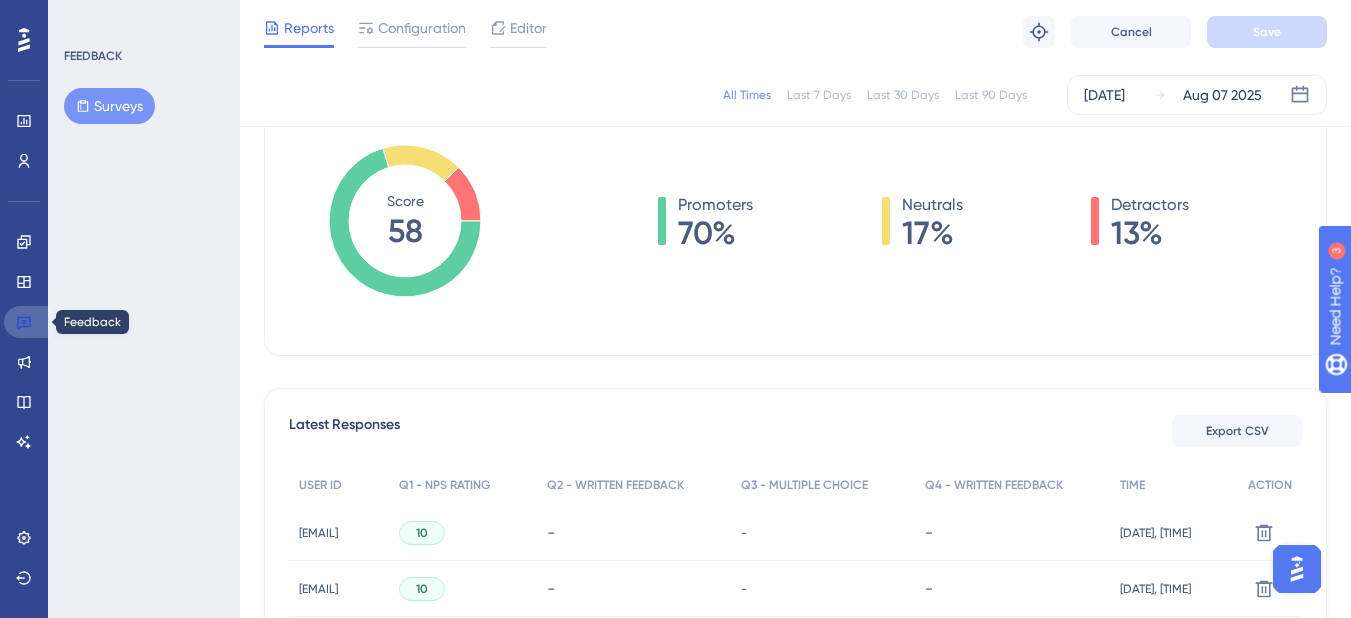 click 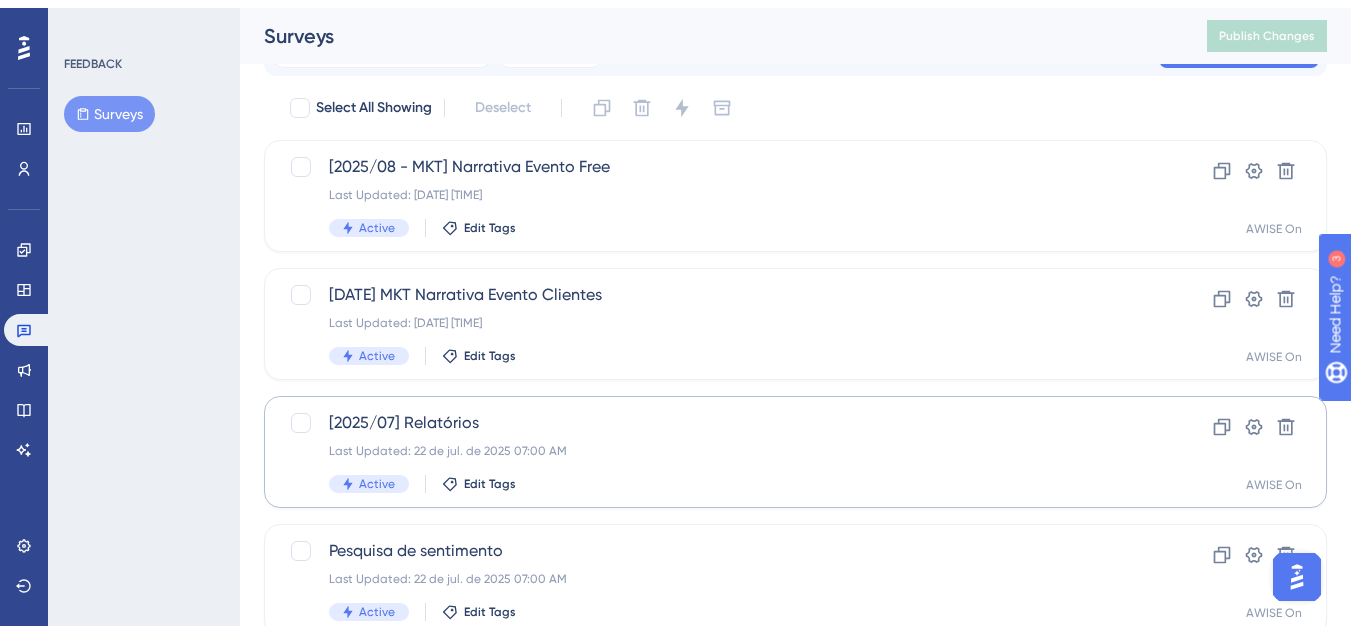 scroll, scrollTop: 100, scrollLeft: 0, axis: vertical 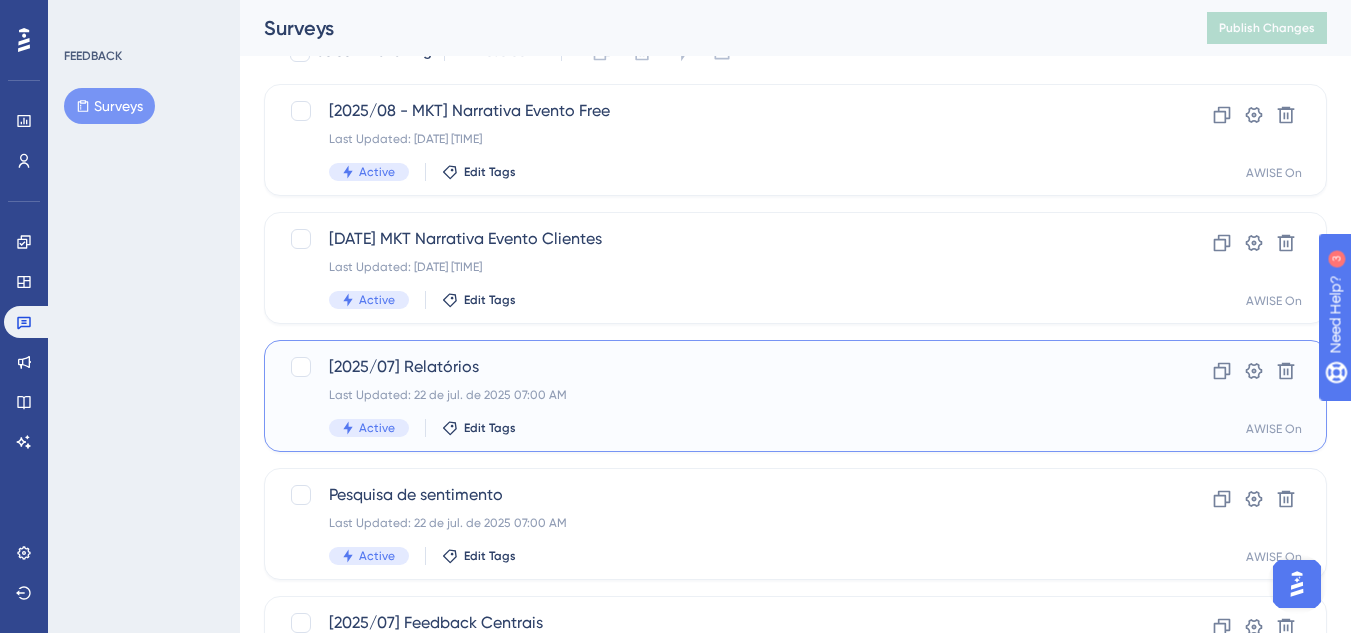 click on "[DATE] Relatórios Last Updated: [DATE] [TIME] Active Edit Tags" at bounding box center (715, 396) 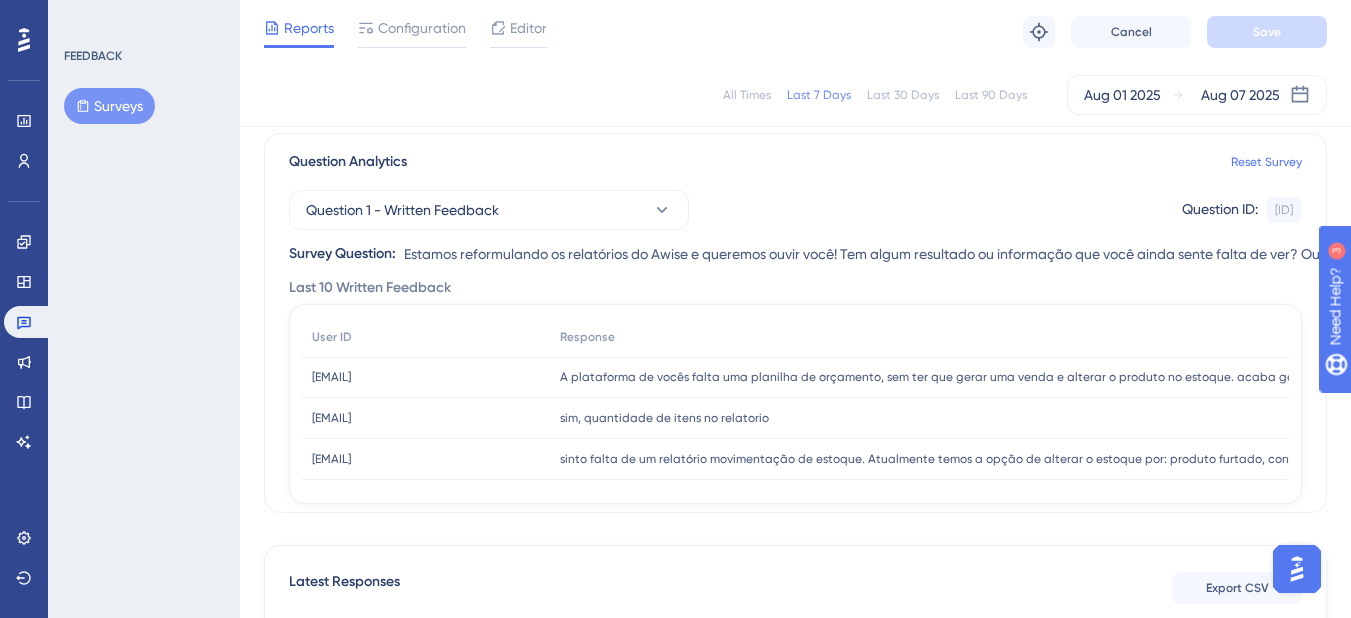 scroll, scrollTop: 100, scrollLeft: 0, axis: vertical 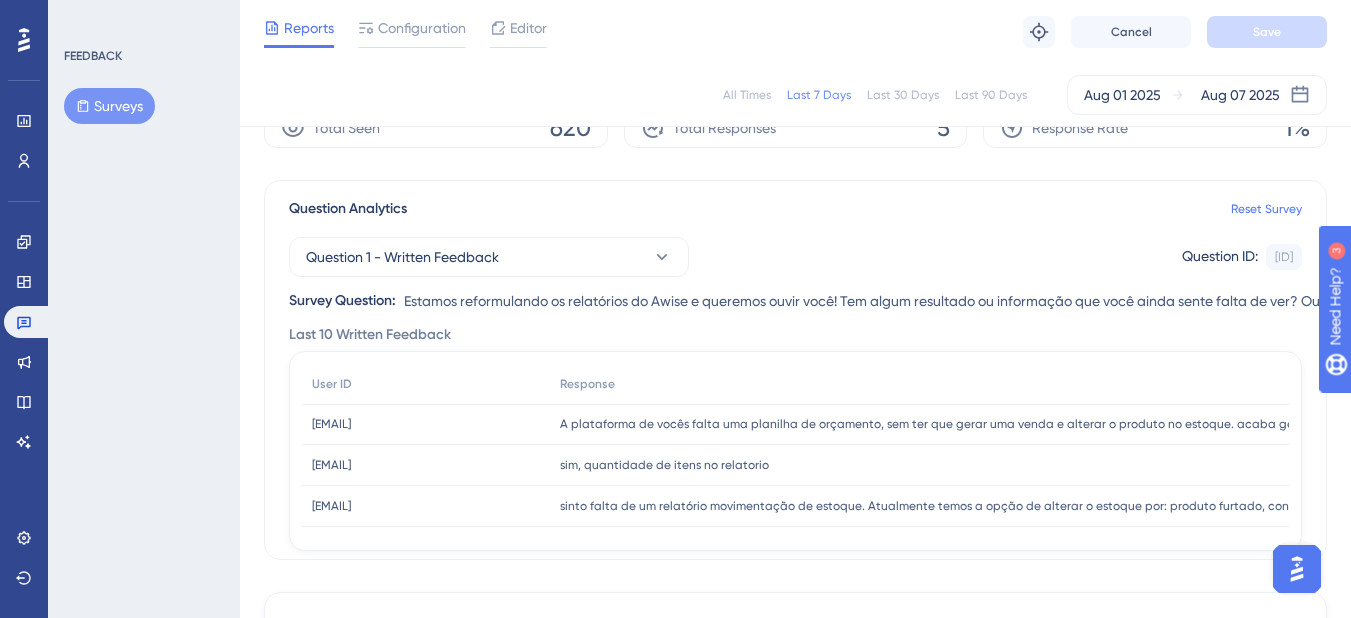 click on "A plataforma de vocês falta uma planilha de orçamento, sem ter que gerar uma venda e alterar o produto no estoque.
acaba gerando muito retrabalho para apresentar um orçamento ao cliente e posteriormente corrigir o produto no sistema." at bounding box center [1248, 424] 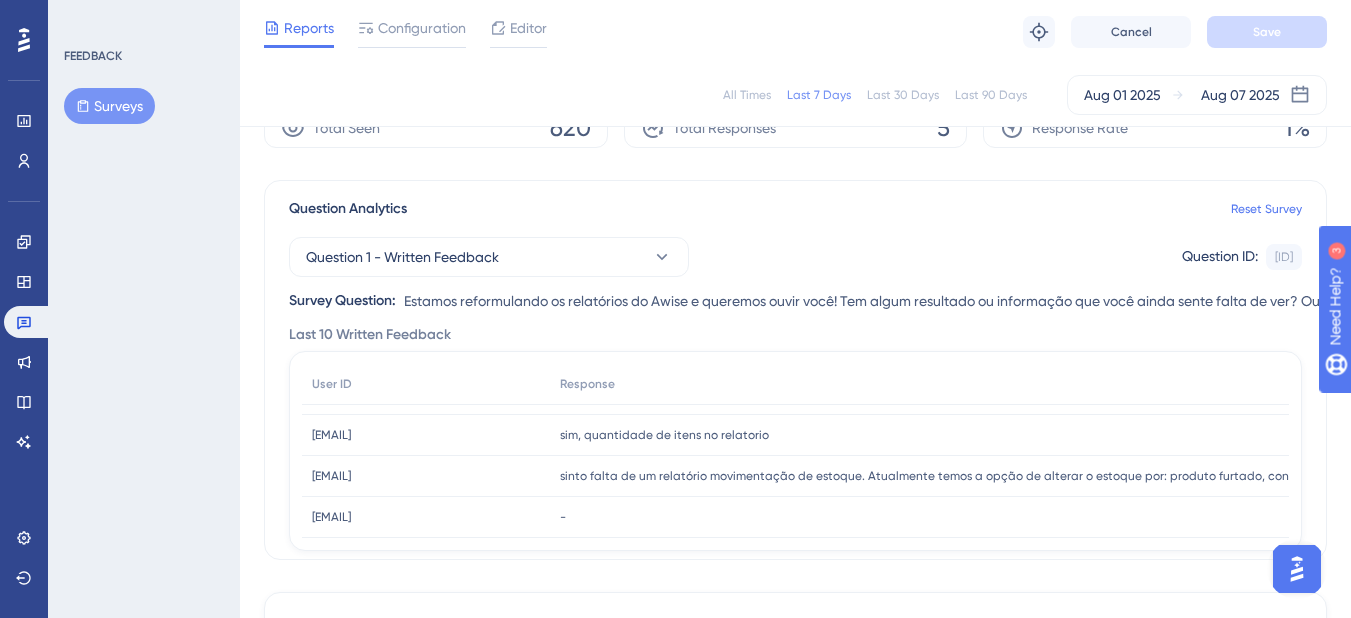 scroll, scrollTop: 0, scrollLeft: 0, axis: both 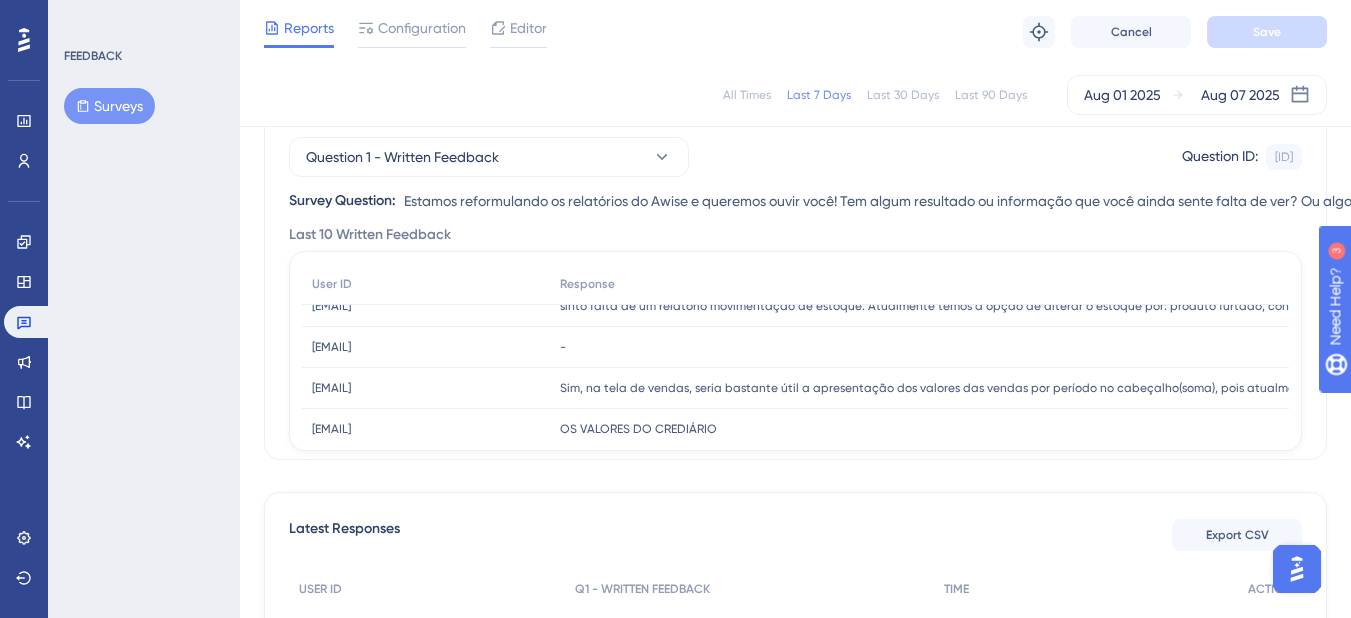 click on "Sim, na tela de vendas, seria bastante útil a apresentação dos valores das vendas por período no cabeçalho(soma), pois atualmente é apresentado a listagem das vendas com os valores individualmente de cada venda." at bounding box center [1183, 388] 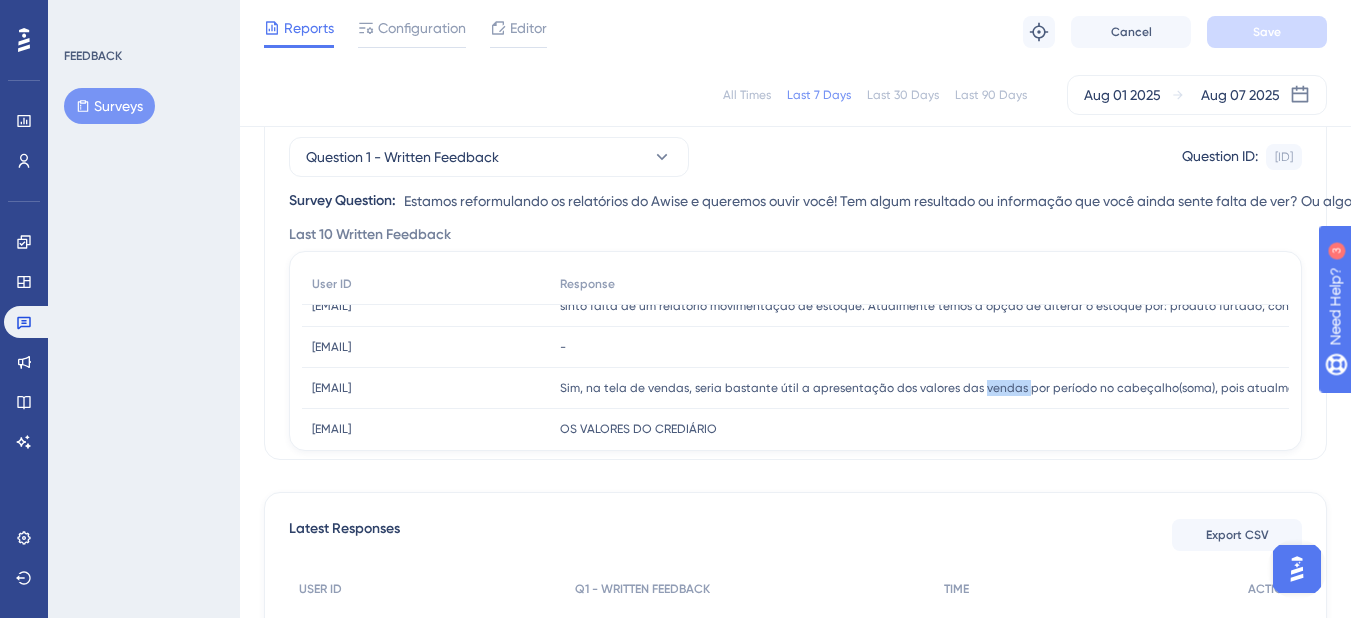 click on "Sim, na tela de vendas, seria bastante útil a apresentação dos valores das vendas por período no cabeçalho(soma), pois atualmente é apresentado a listagem das vendas com os valores individualmente de cada venda." at bounding box center [1183, 388] 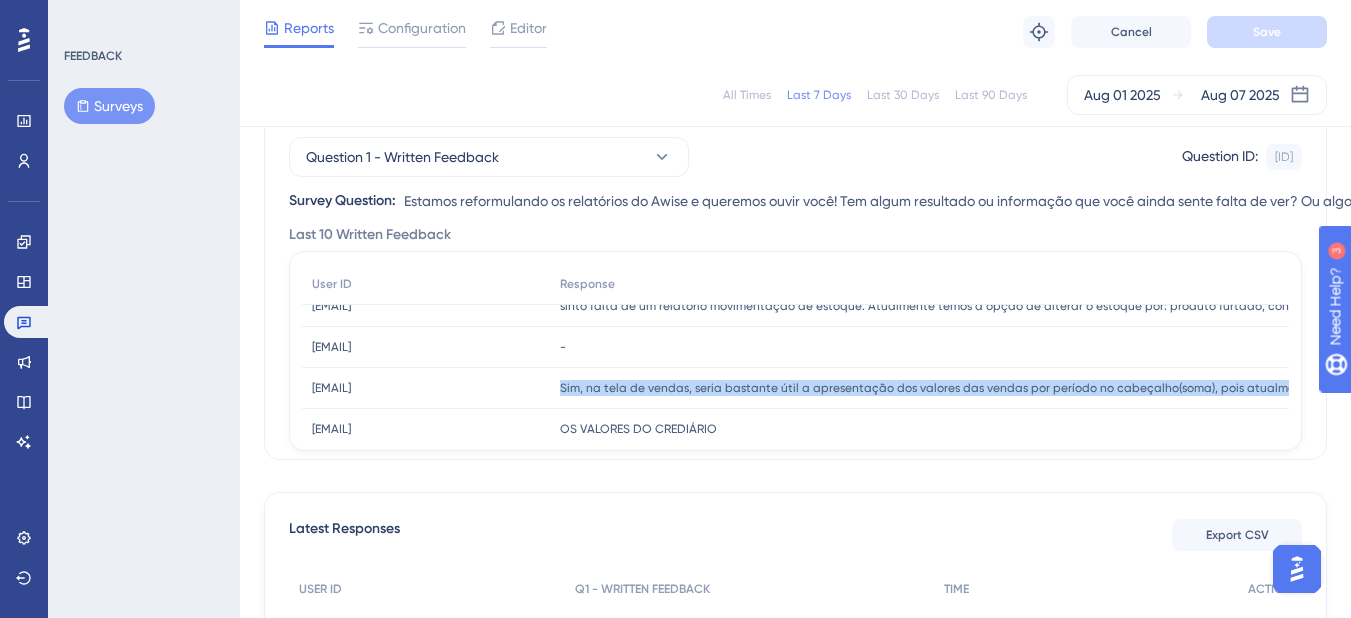 click on "Sim, na tela de vendas, seria bastante útil a apresentação dos valores das vendas por período no cabeçalho(soma), pois atualmente é apresentado a listagem das vendas com os valores individualmente de cada venda." at bounding box center (1183, 388) 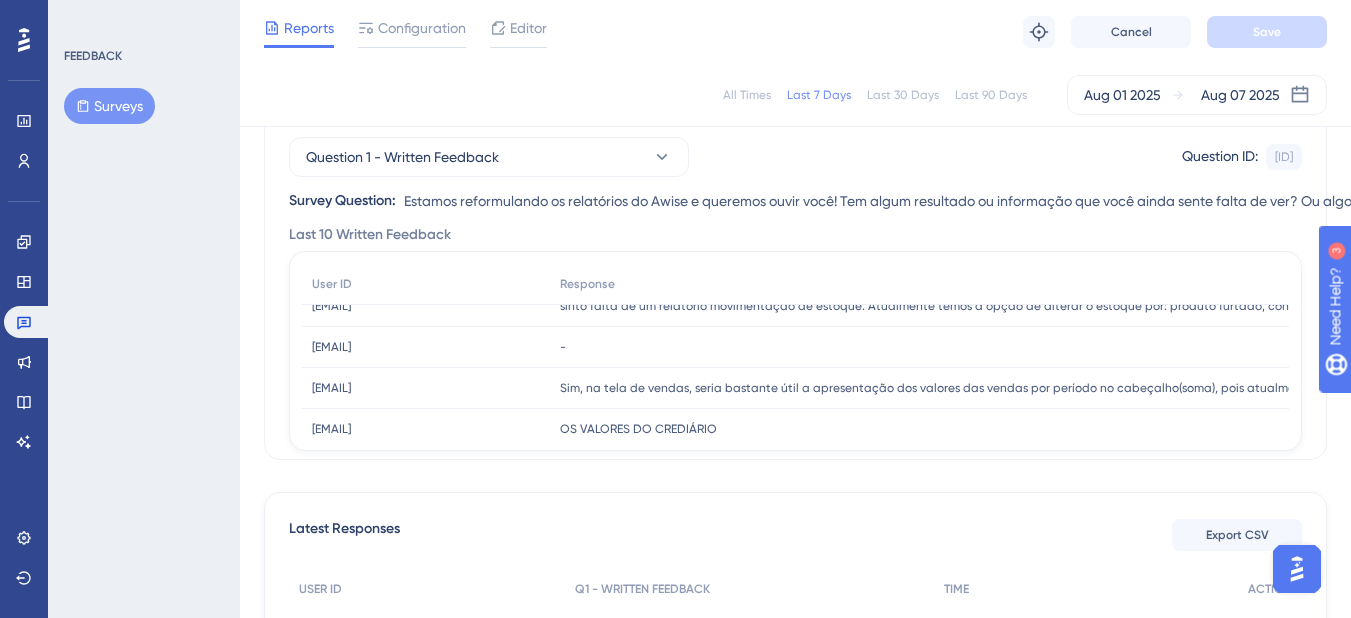 click on "[EMAIL]" at bounding box center (331, 388) 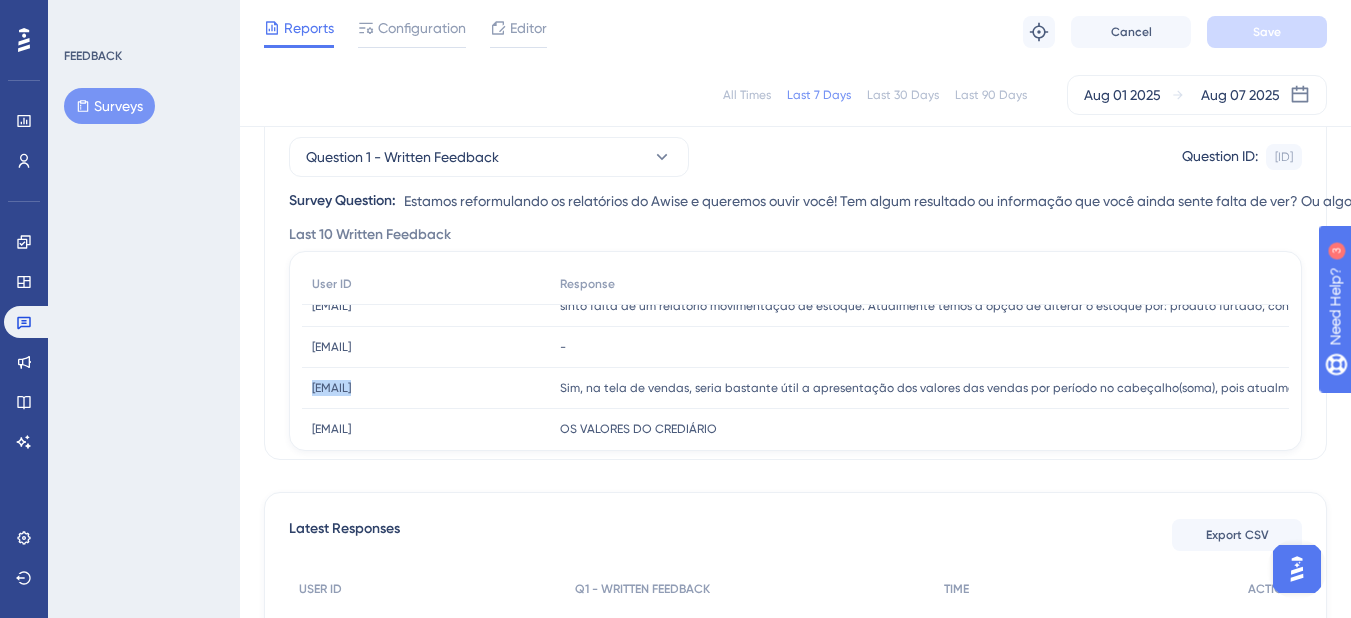 click on "[EMAIL]" at bounding box center [331, 388] 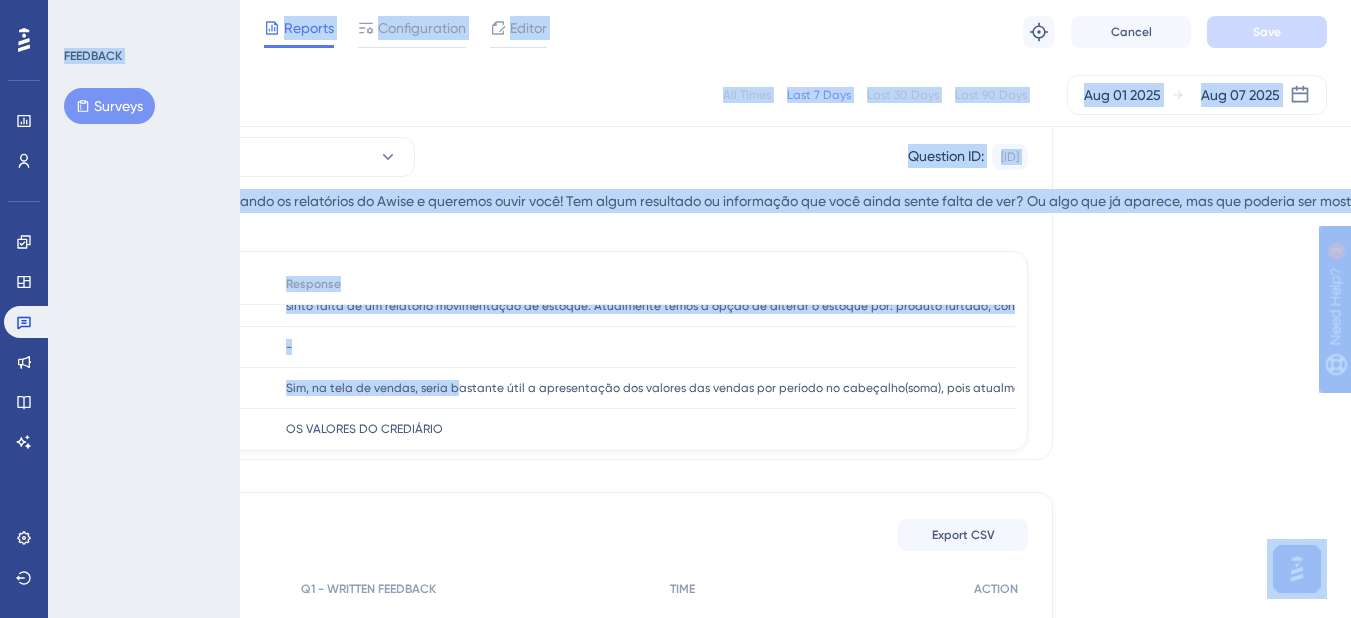 scroll, scrollTop: 200, scrollLeft: 1078, axis: both 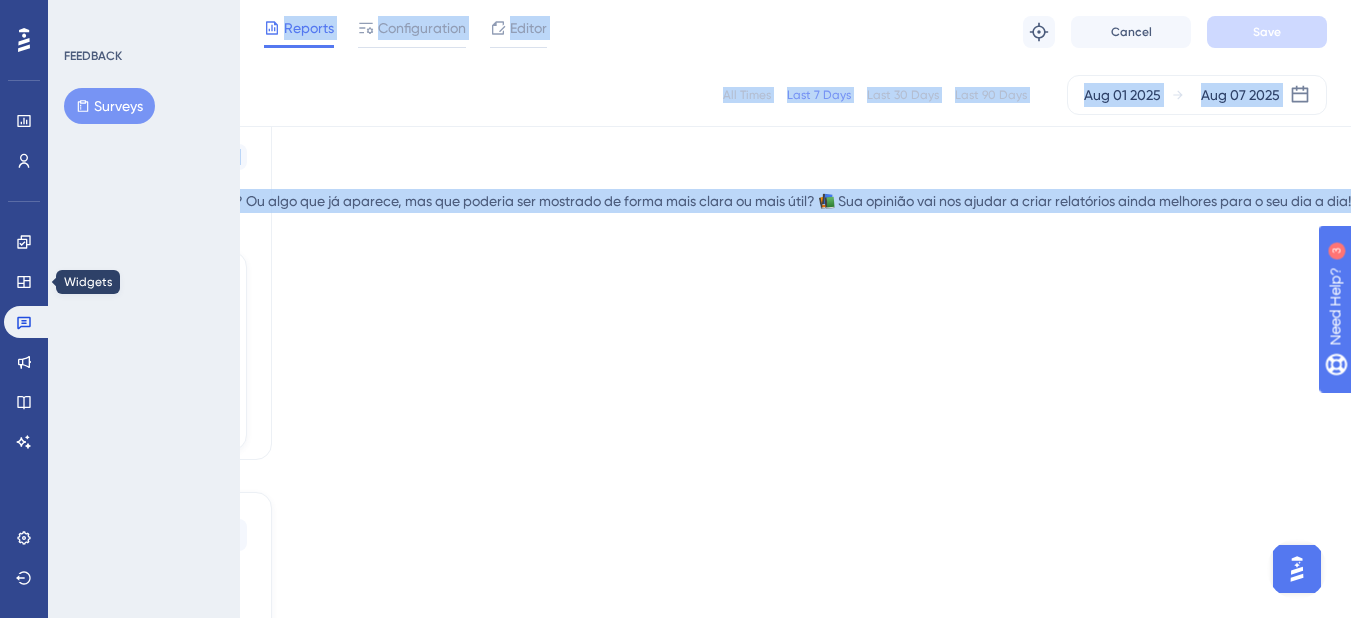 drag, startPoint x: 727, startPoint y: 392, endPoint x: 308, endPoint y: 293, distance: 430.53687 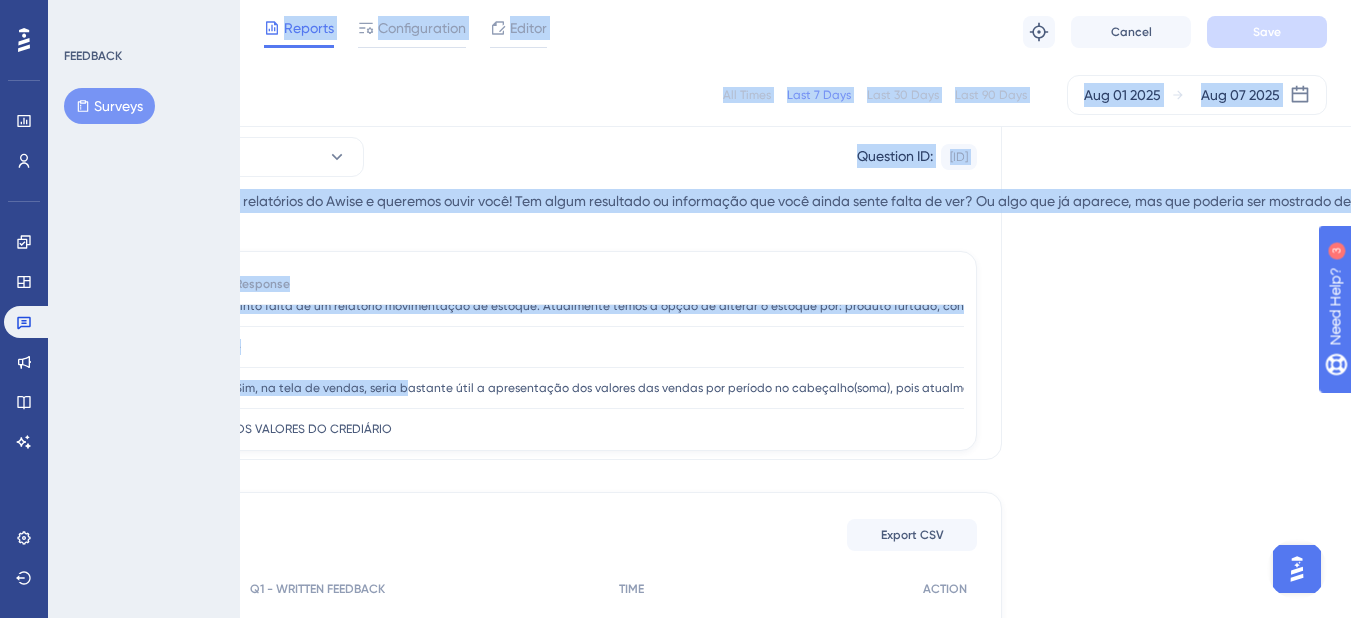 scroll, scrollTop: 200, scrollLeft: 26, axis: both 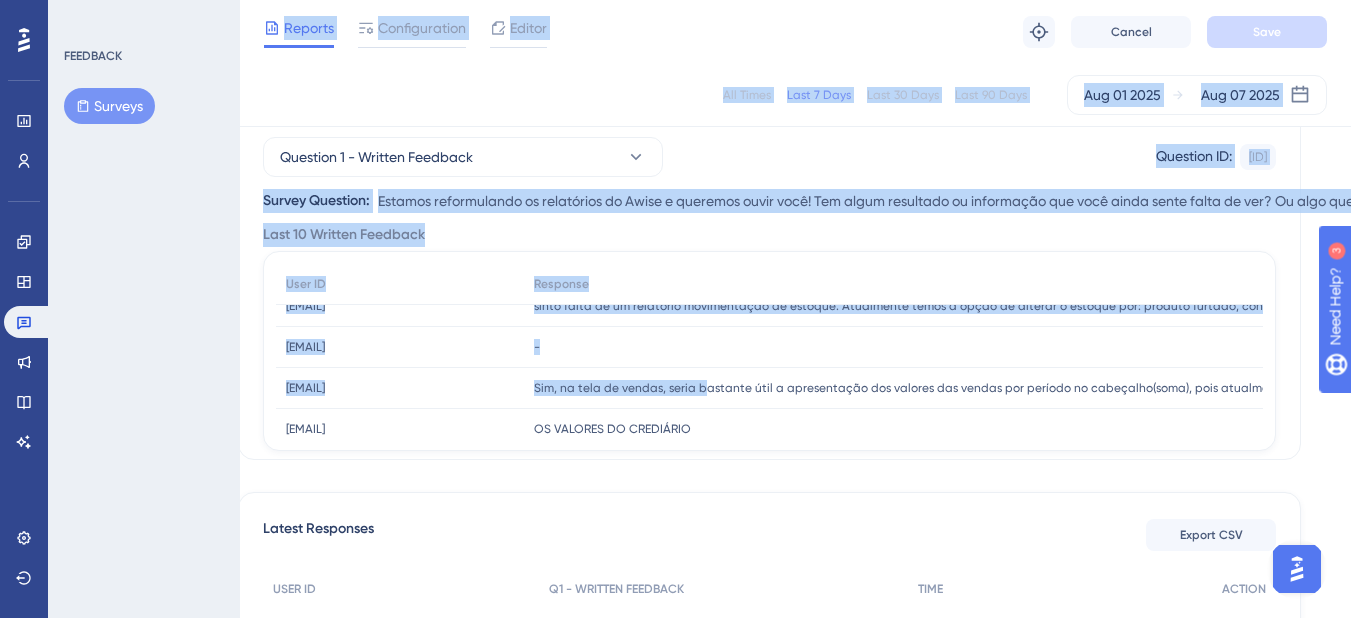 click on "Sim, na tela de vendas, seria bastante útil a apresentação dos valores das vendas por período no cabeçalho(soma), pois atualmente é apresentado a listagem das vendas com os valores individualmente de cada venda." at bounding box center (1157, 388) 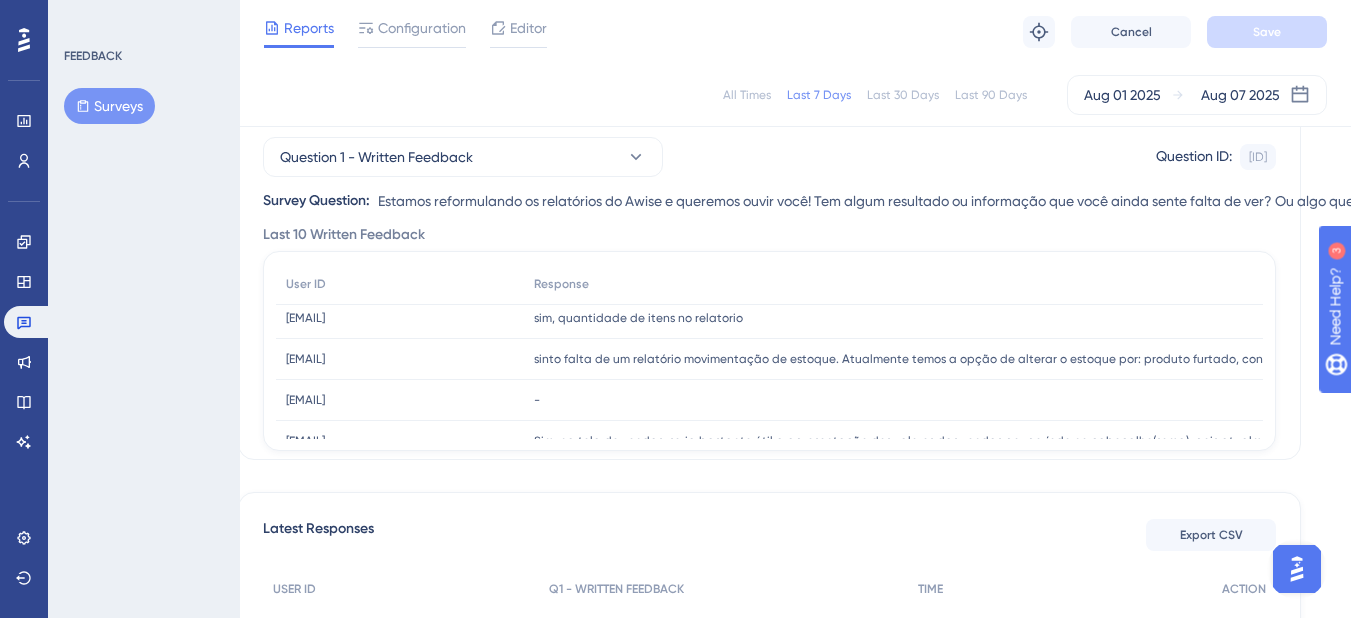scroll, scrollTop: 0, scrollLeft: 0, axis: both 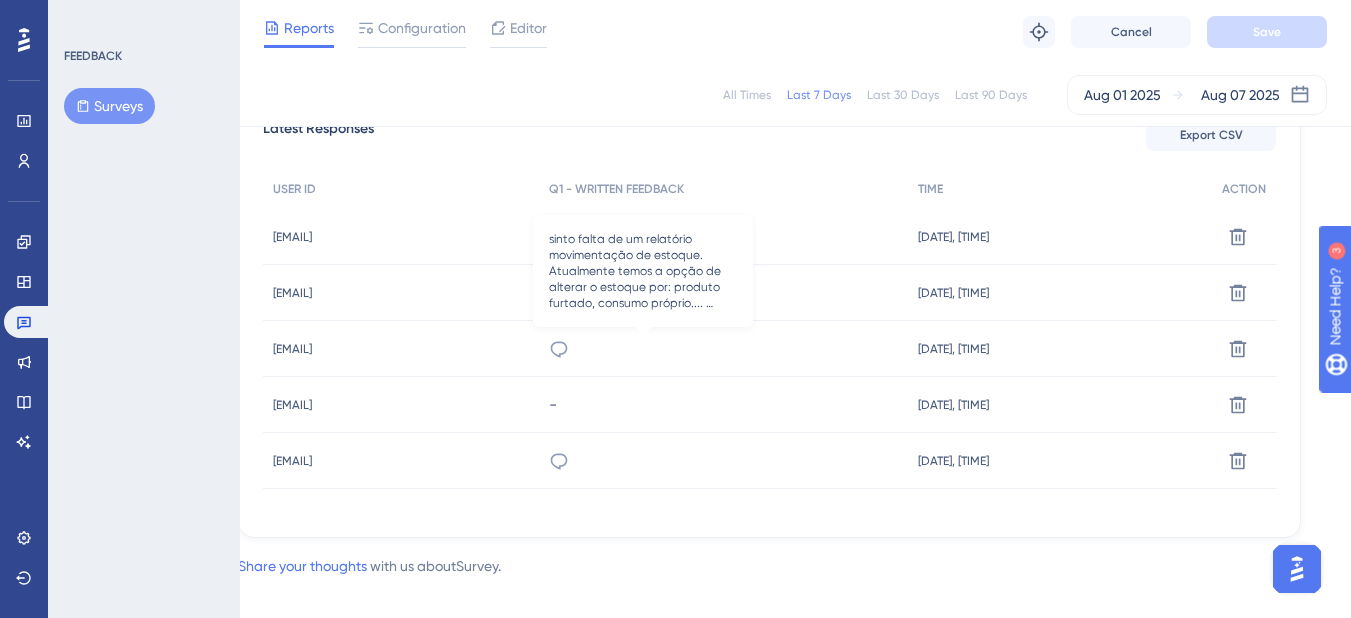 click 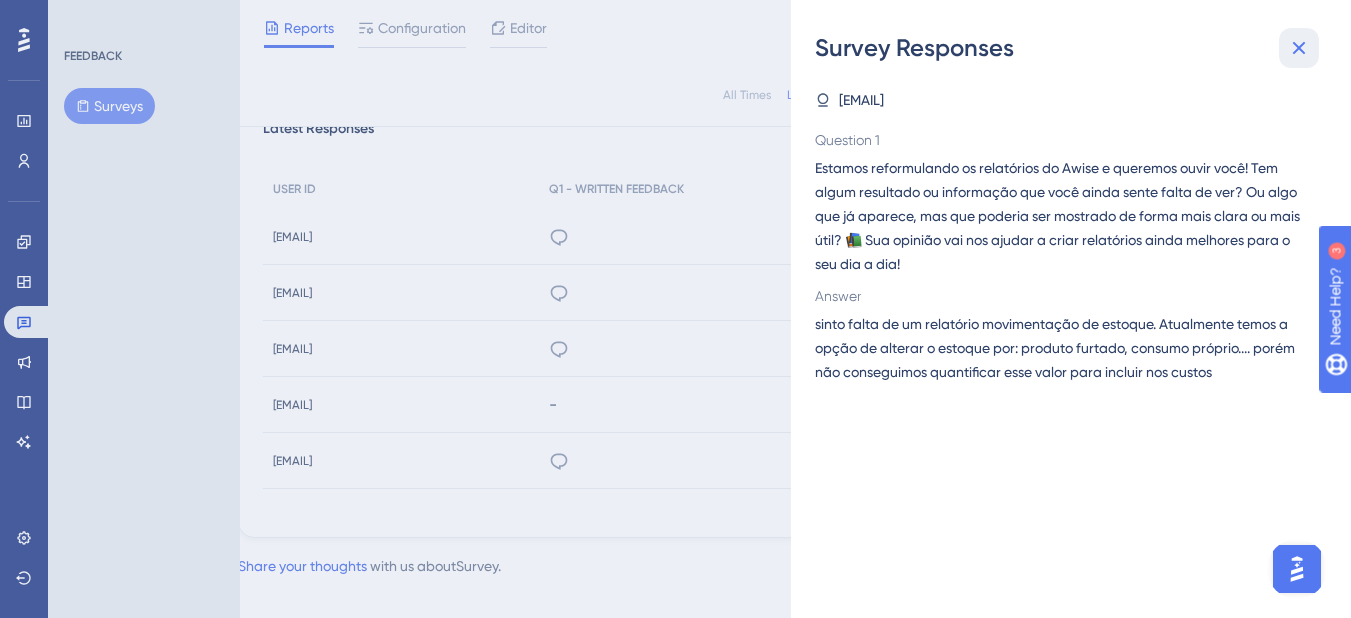 click 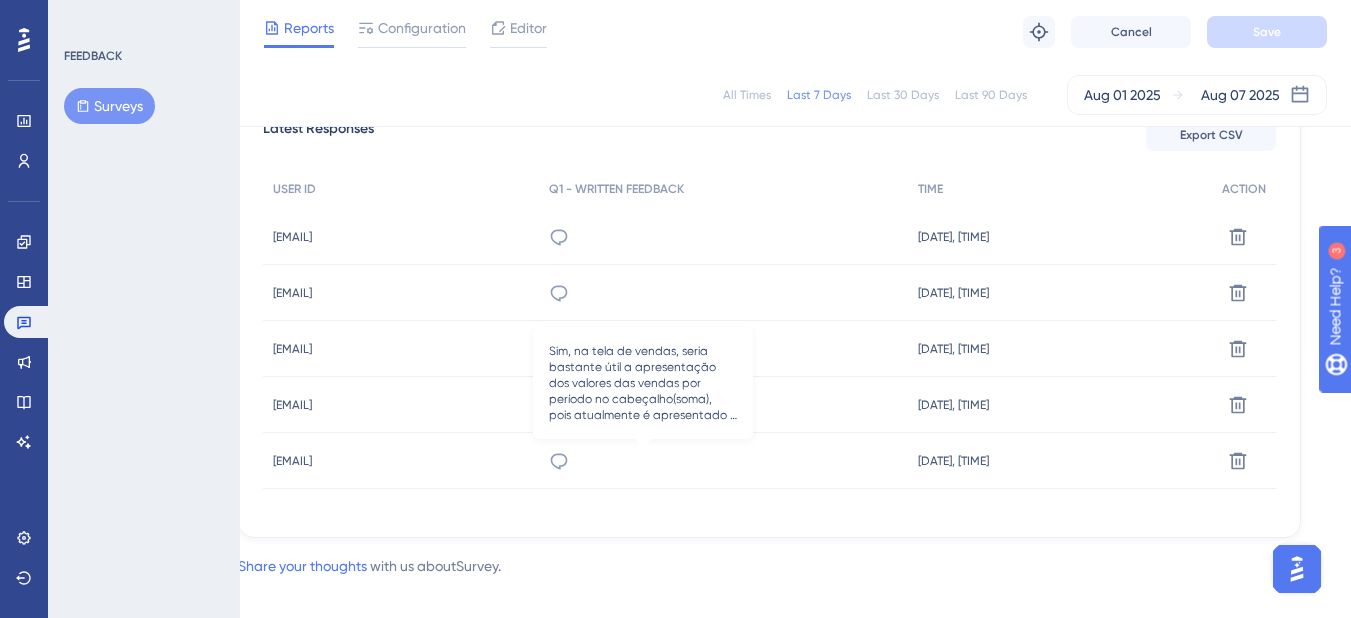 click 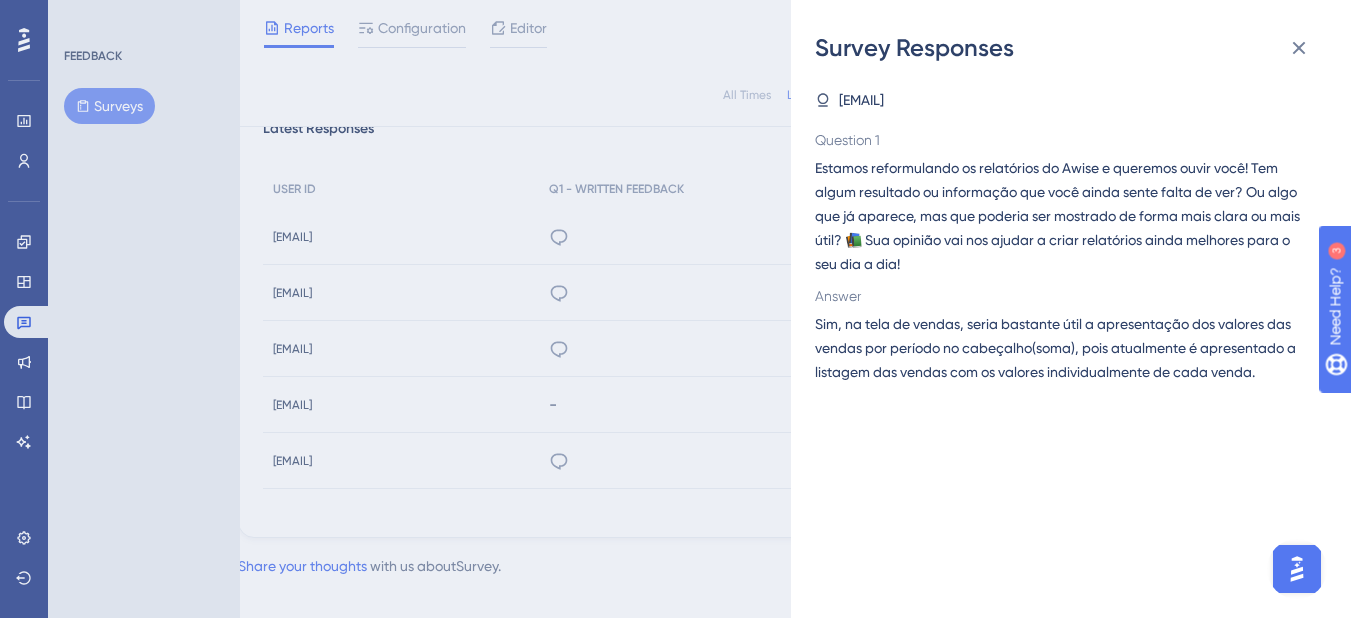 click on "Survey Responses [EMAIL] Question 1 Estamos reformulando os relatórios do Awise e queremos ouvir você!
Tem algum resultado ou informação que você ainda sente falta de ver? Ou algo que já aparece, mas que poderia ser mostrado de forma mais clara ou mais útil? 📚
Sua opinião vai nos ajudar a criar relatórios ainda melhores para o seu dia a dia! Answer Sim, na tela de vendas, seria bastante útil a apresentação dos valores das vendas por período no cabeçalho(soma), pois atualmente é apresentado a listagem das vendas com os valores individualmente de cada venda." at bounding box center [675, 309] 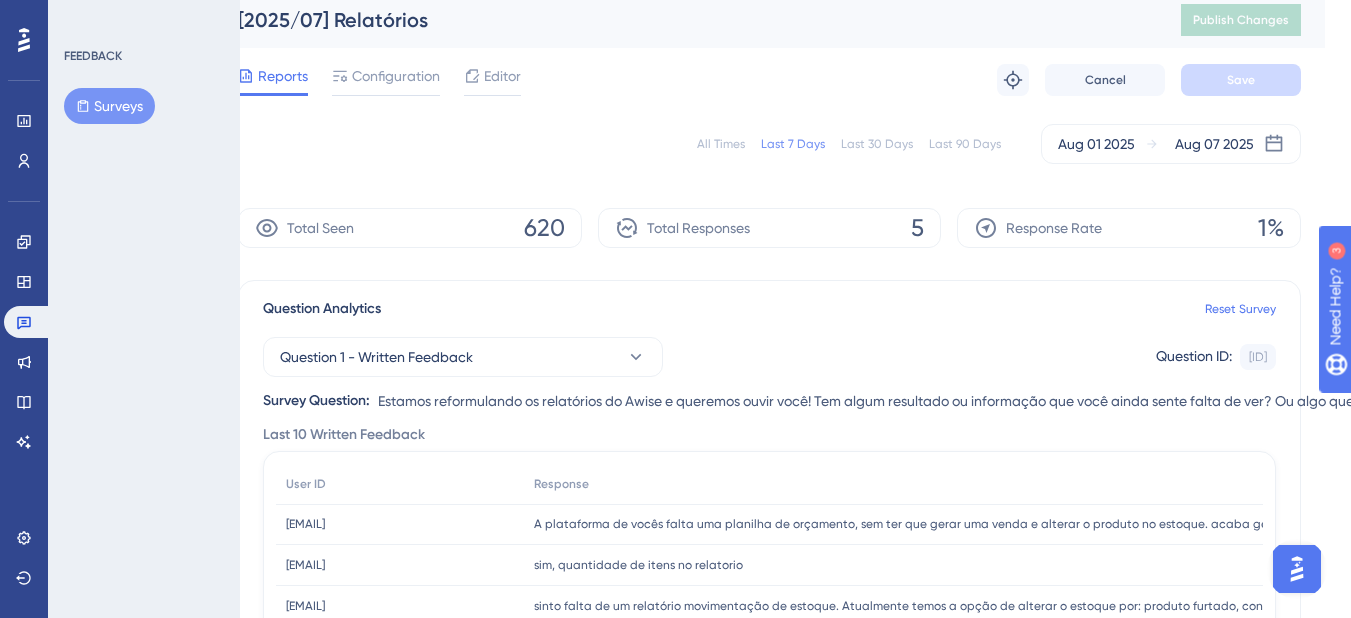 scroll, scrollTop: 0, scrollLeft: 26, axis: horizontal 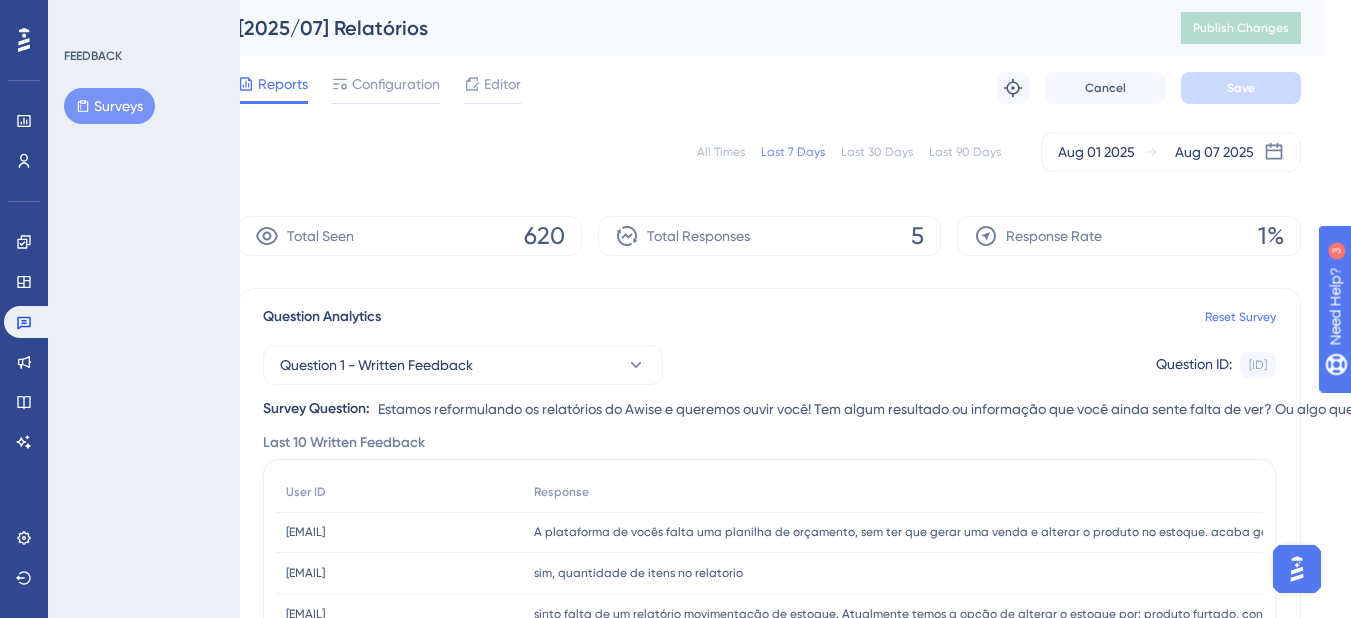 click on "All Times" at bounding box center [721, 152] 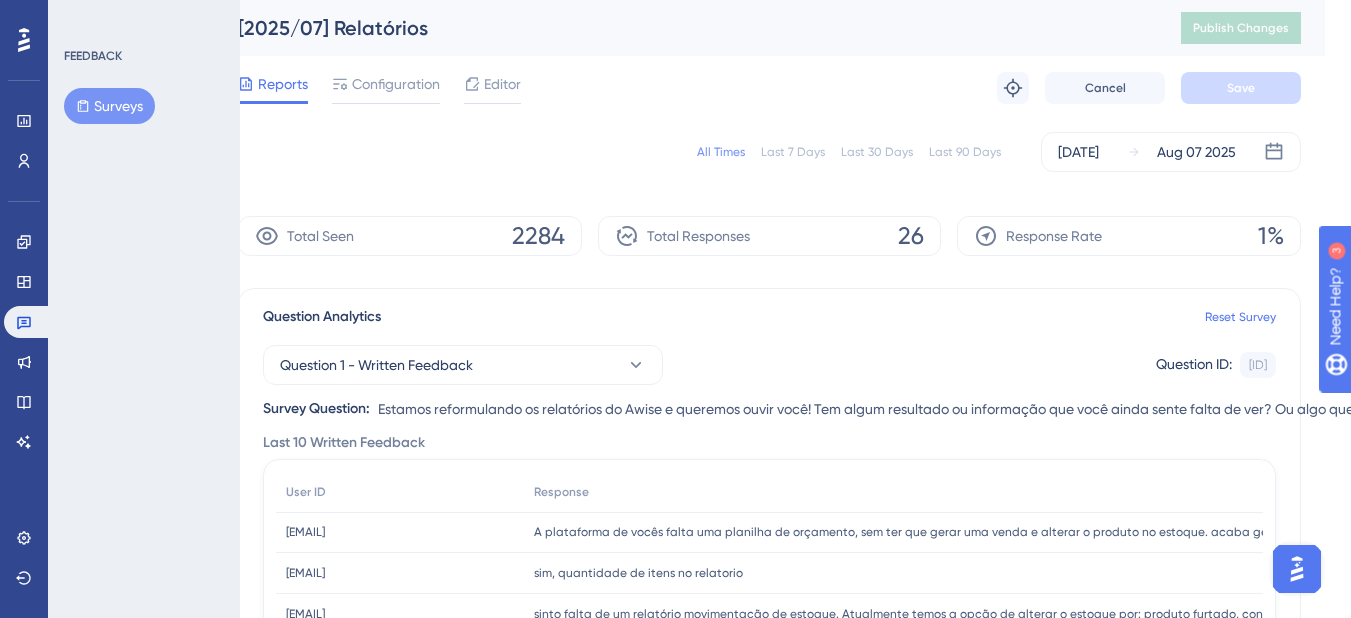 scroll, scrollTop: 300, scrollLeft: 26, axis: both 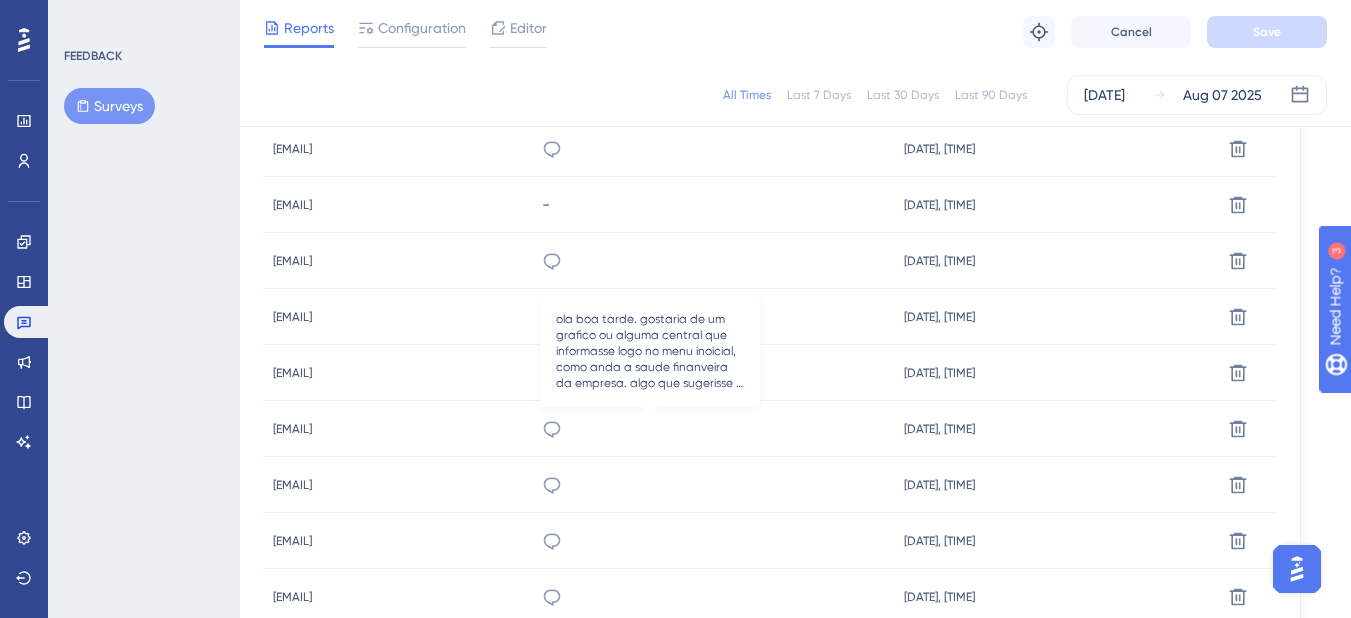 click 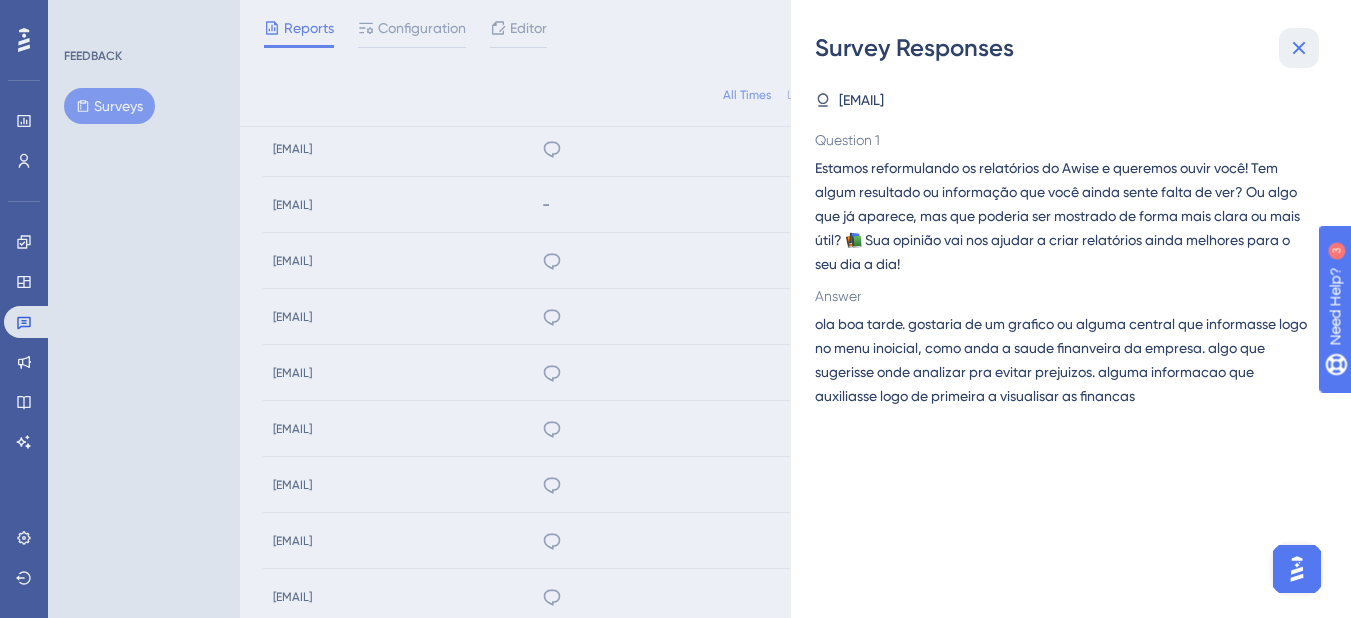 click 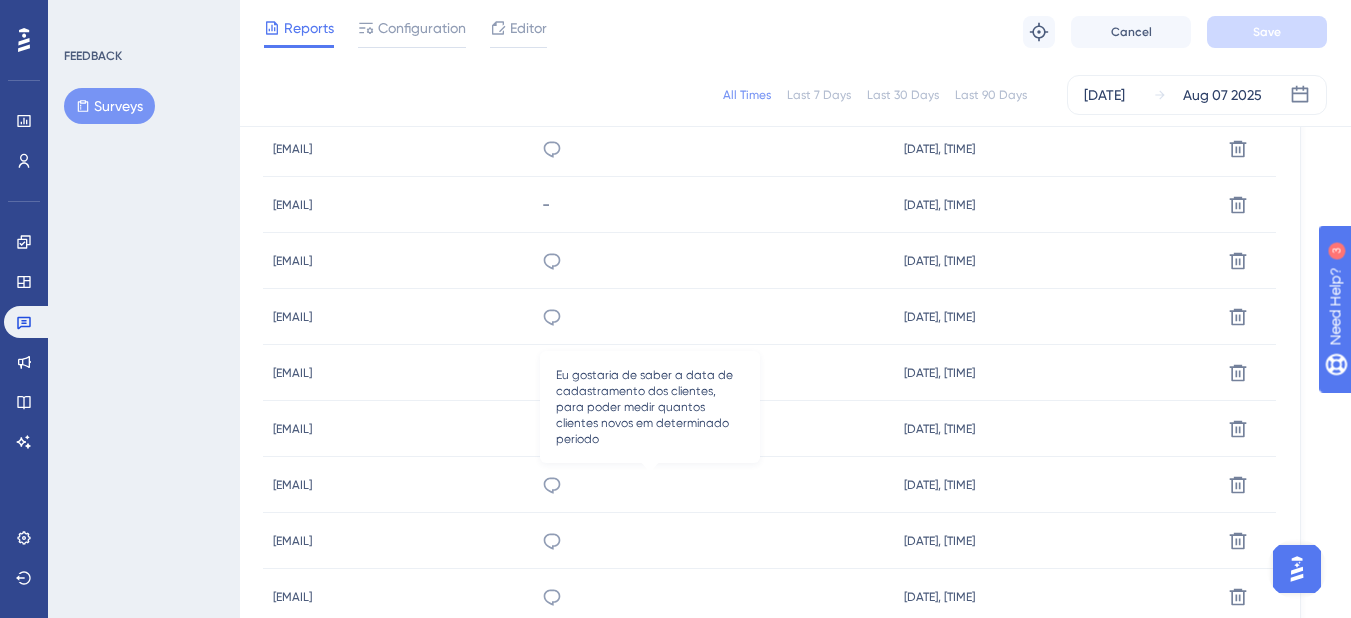 click 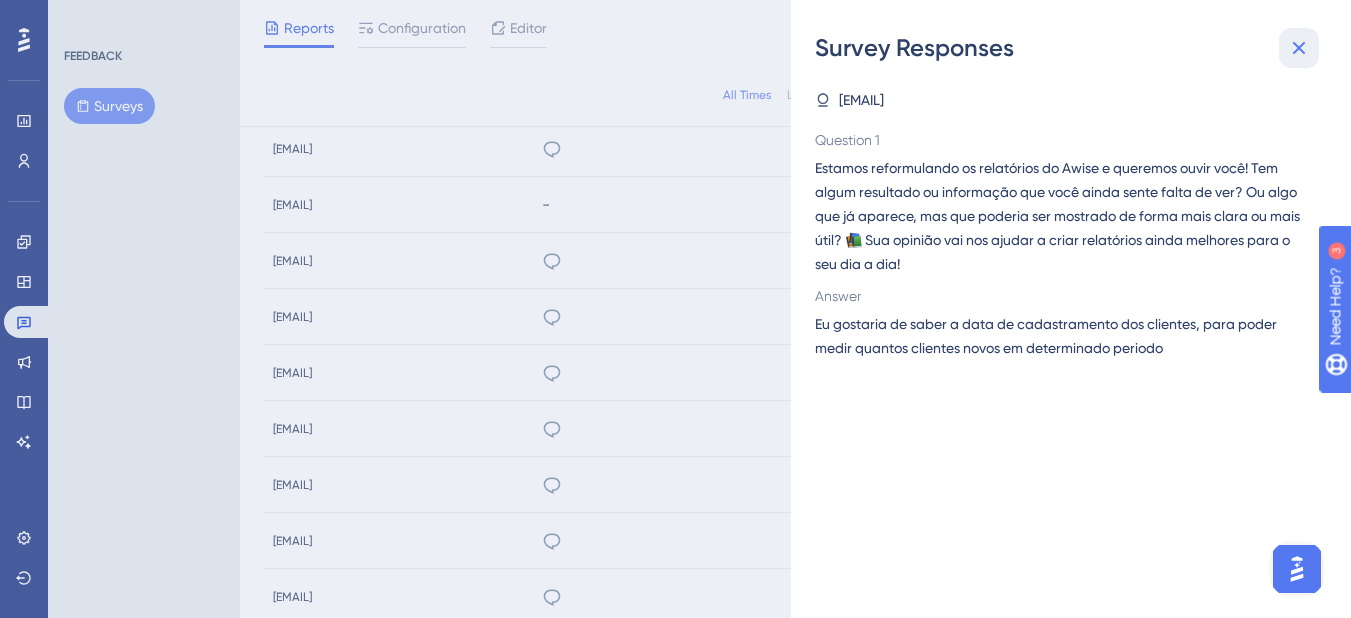 click 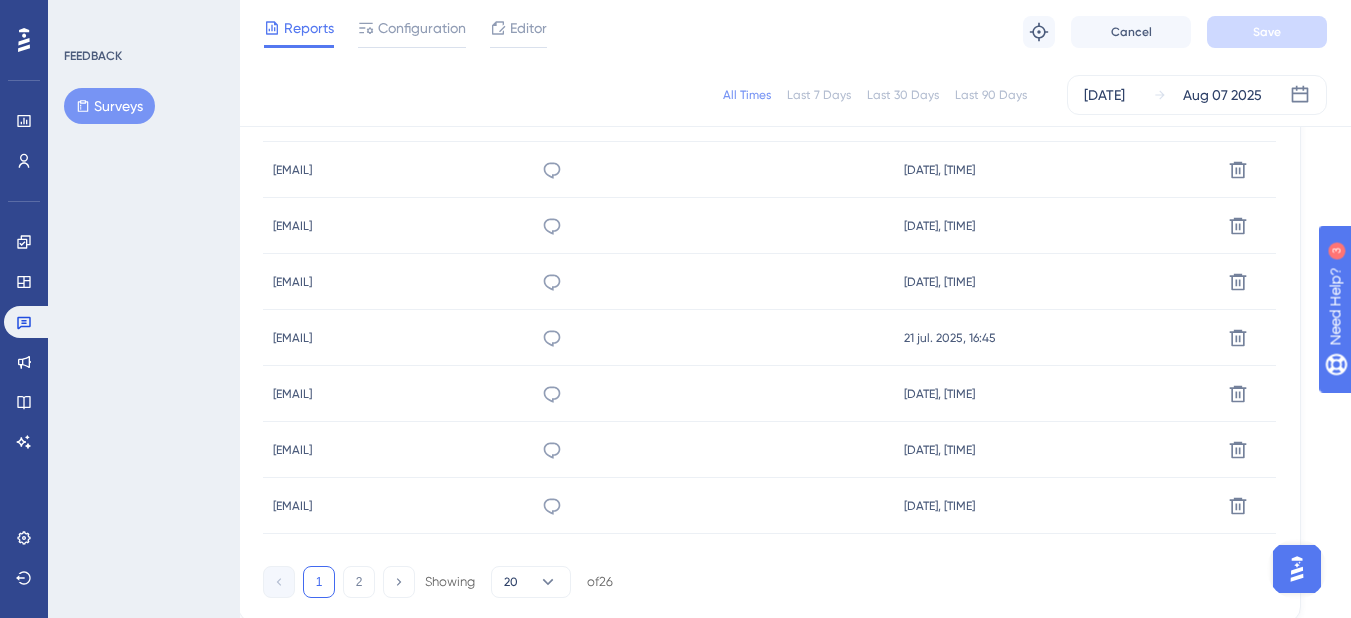 scroll, scrollTop: 1400, scrollLeft: 26, axis: both 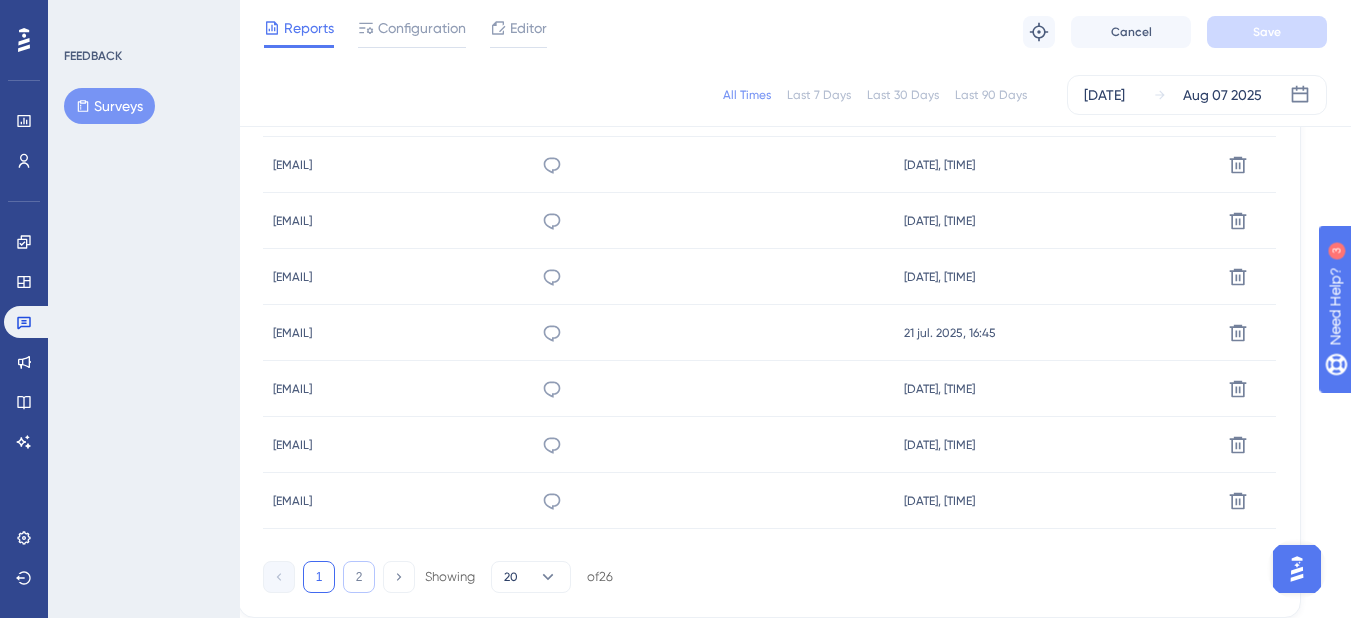 click on "2" at bounding box center [359, 577] 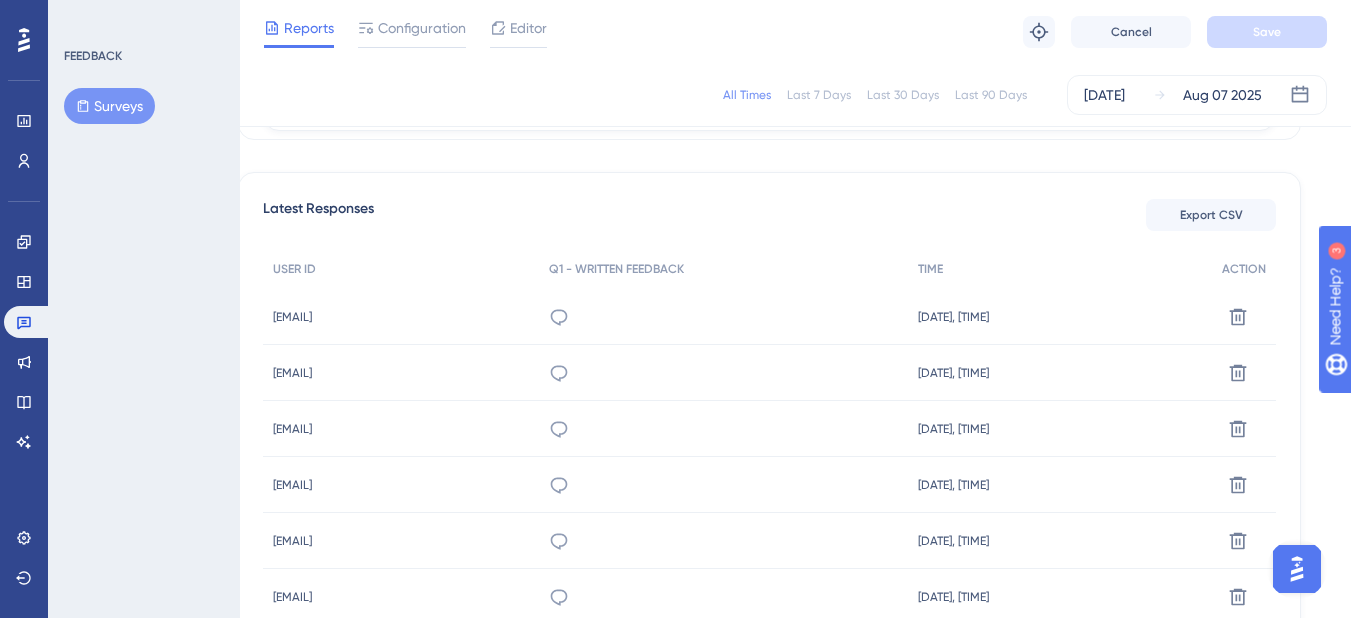 scroll, scrollTop: 620, scrollLeft: 26, axis: both 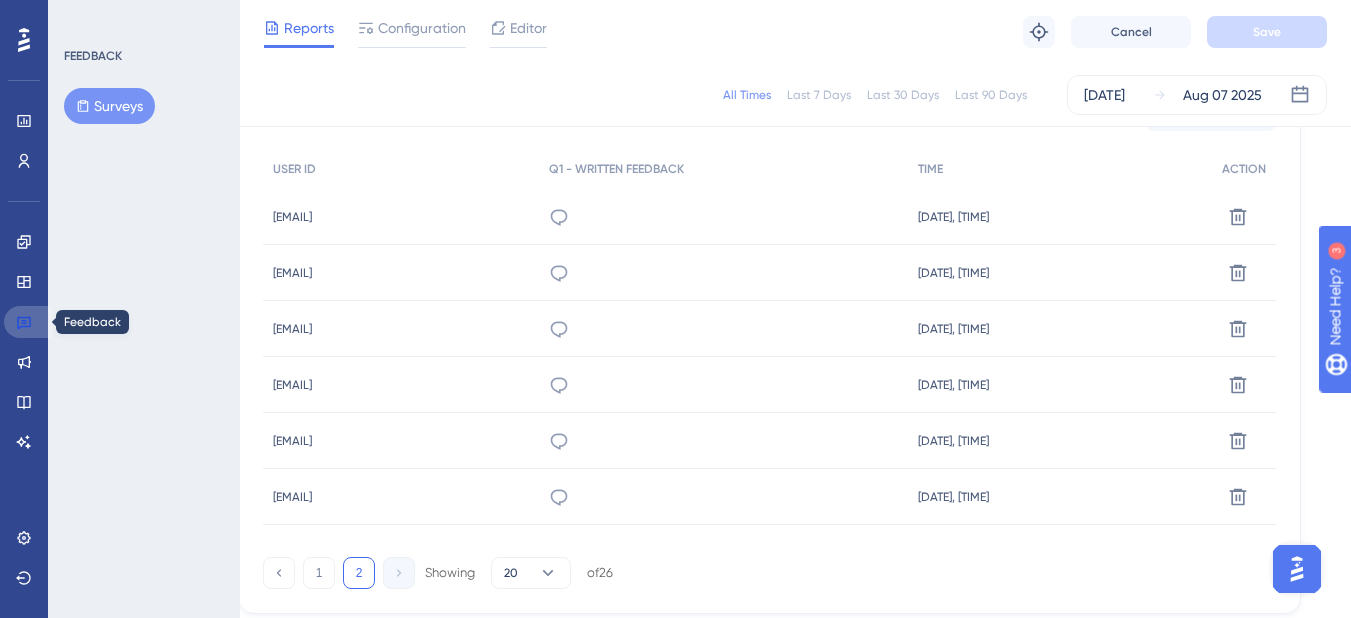 click at bounding box center (28, 322) 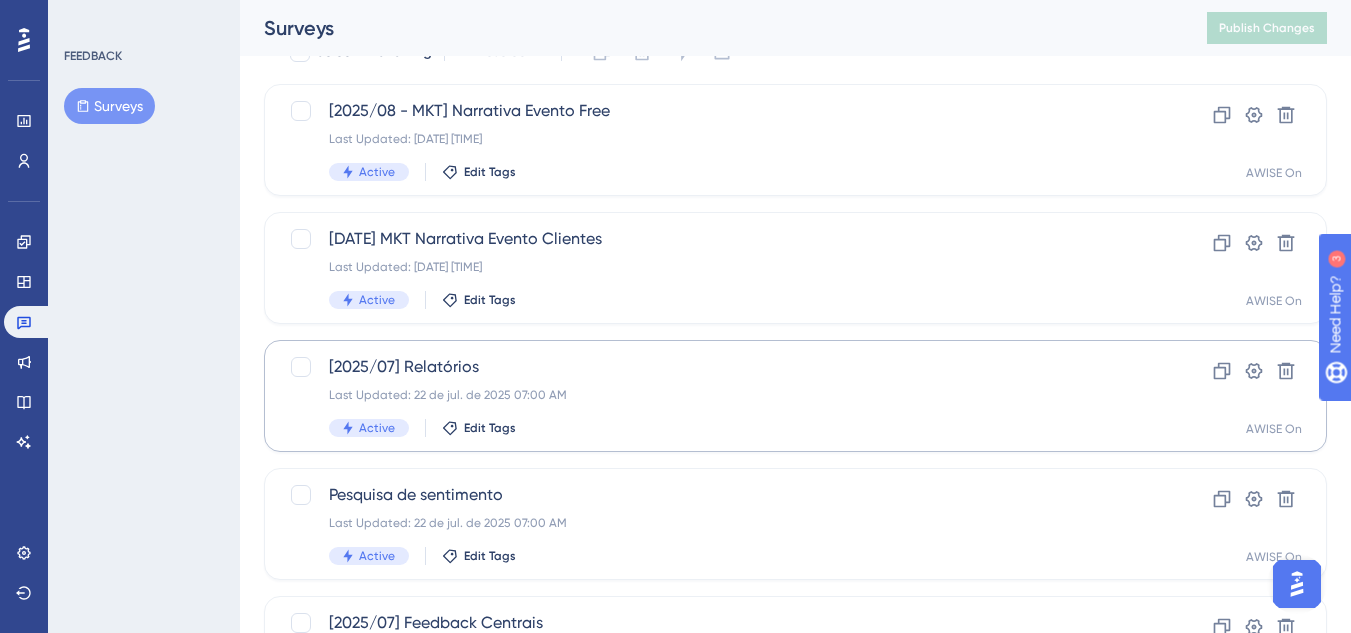 scroll, scrollTop: 200, scrollLeft: 0, axis: vertical 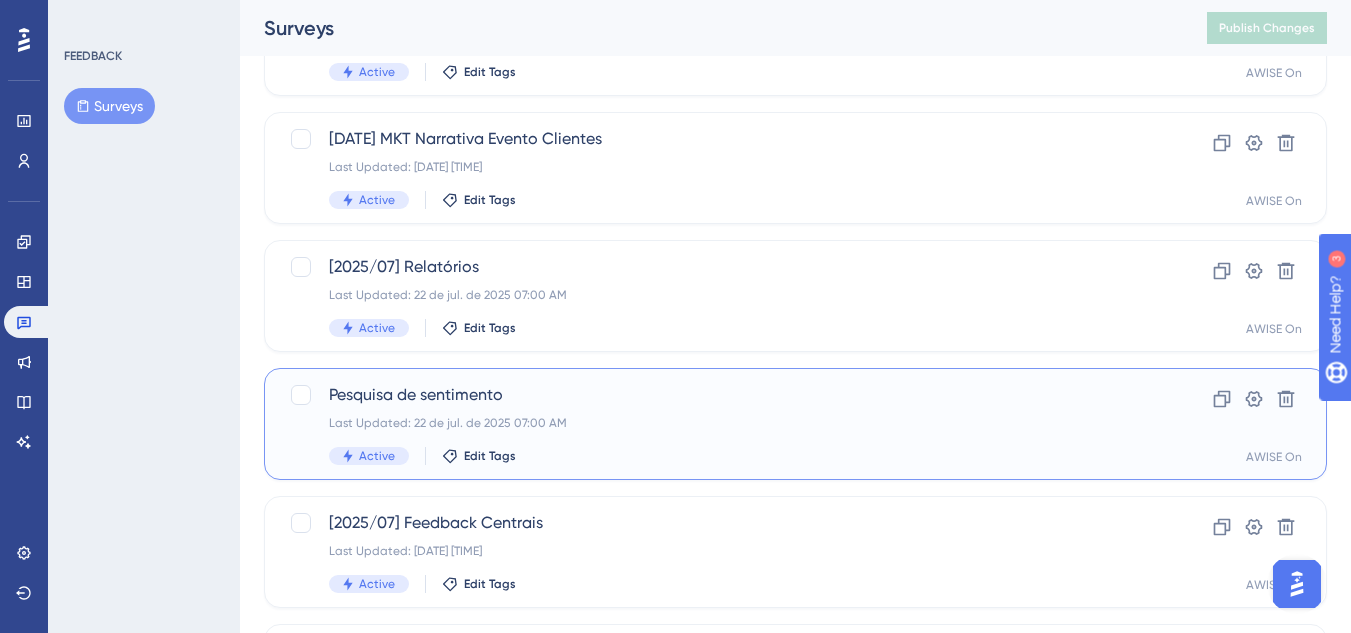drag, startPoint x: 520, startPoint y: 415, endPoint x: 197, endPoint y: 384, distance: 324.4842 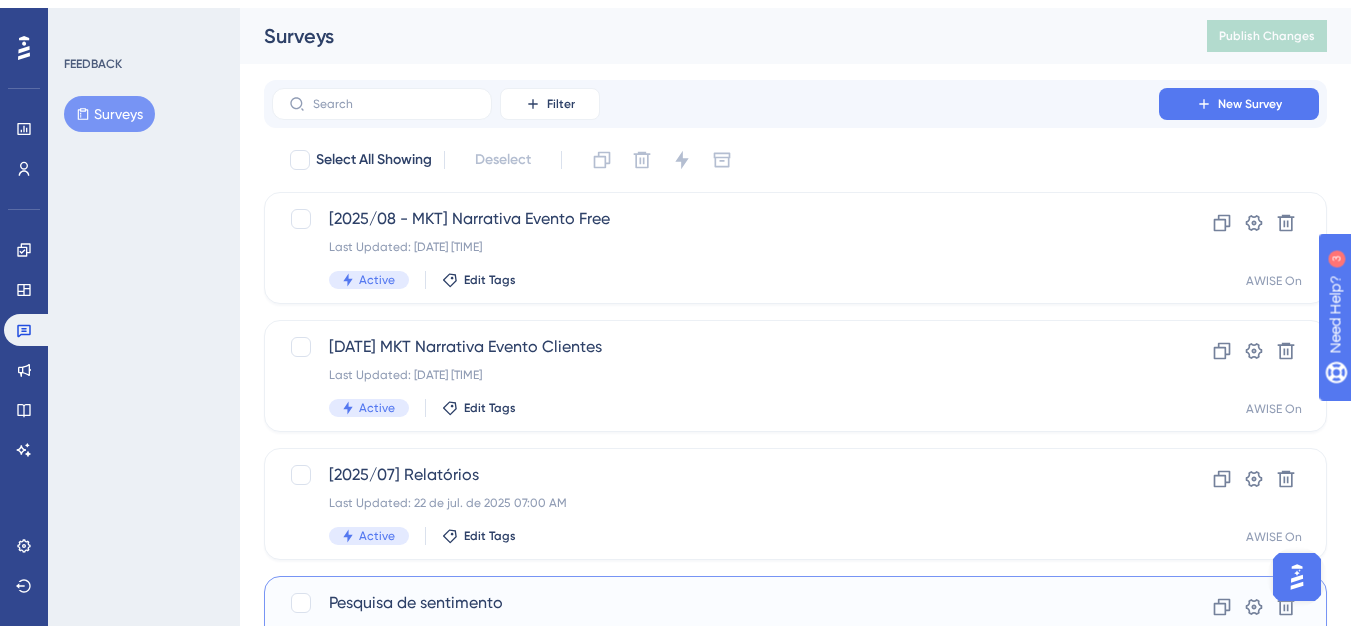 scroll, scrollTop: 300, scrollLeft: 0, axis: vertical 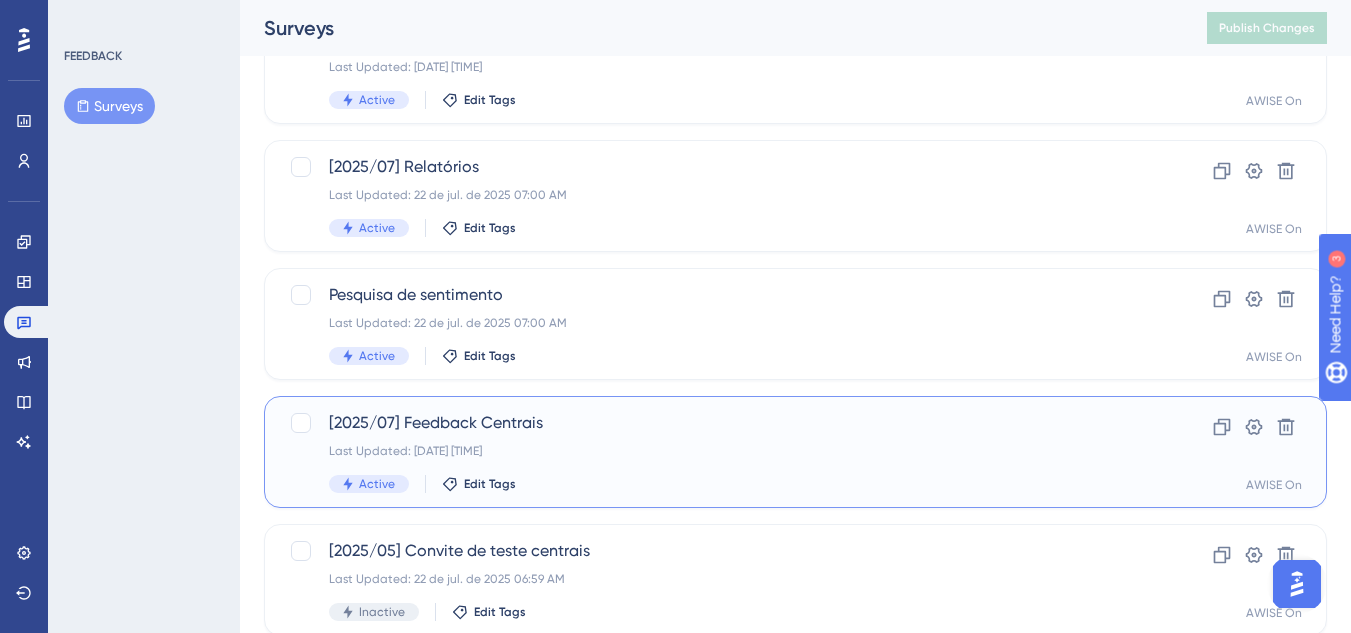 click on "Last Updated: [DATE] [TIME]" at bounding box center (715, 451) 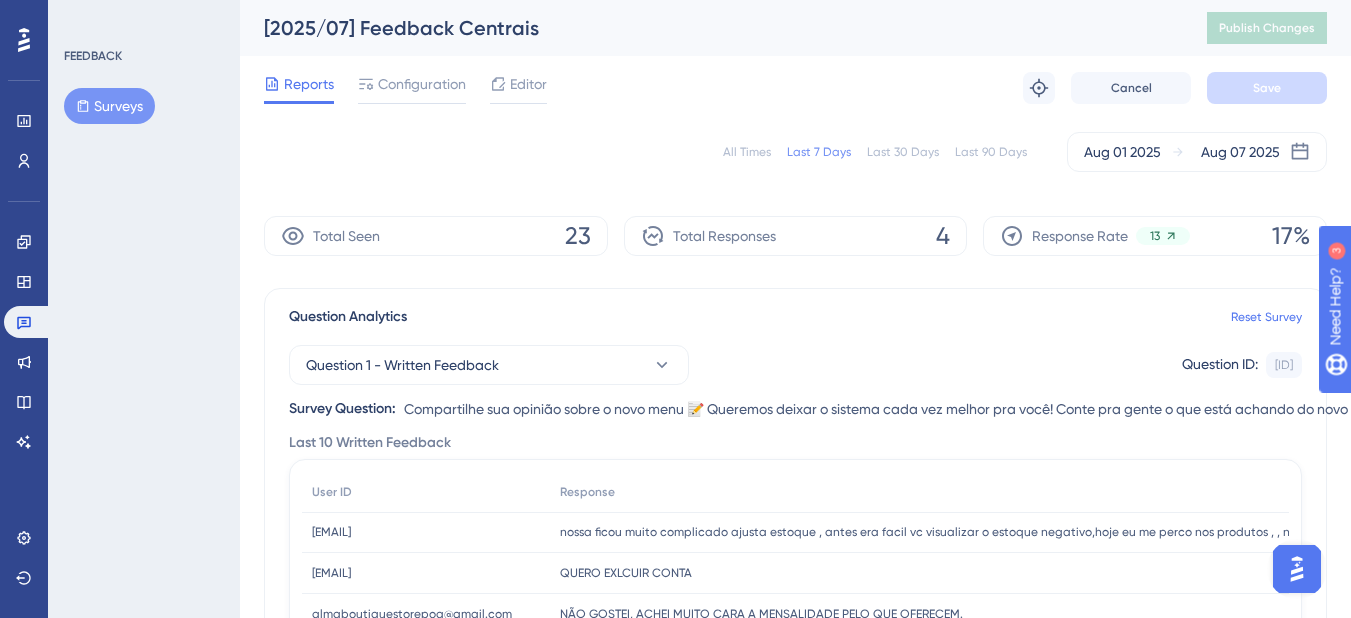 scroll, scrollTop: 200, scrollLeft: 0, axis: vertical 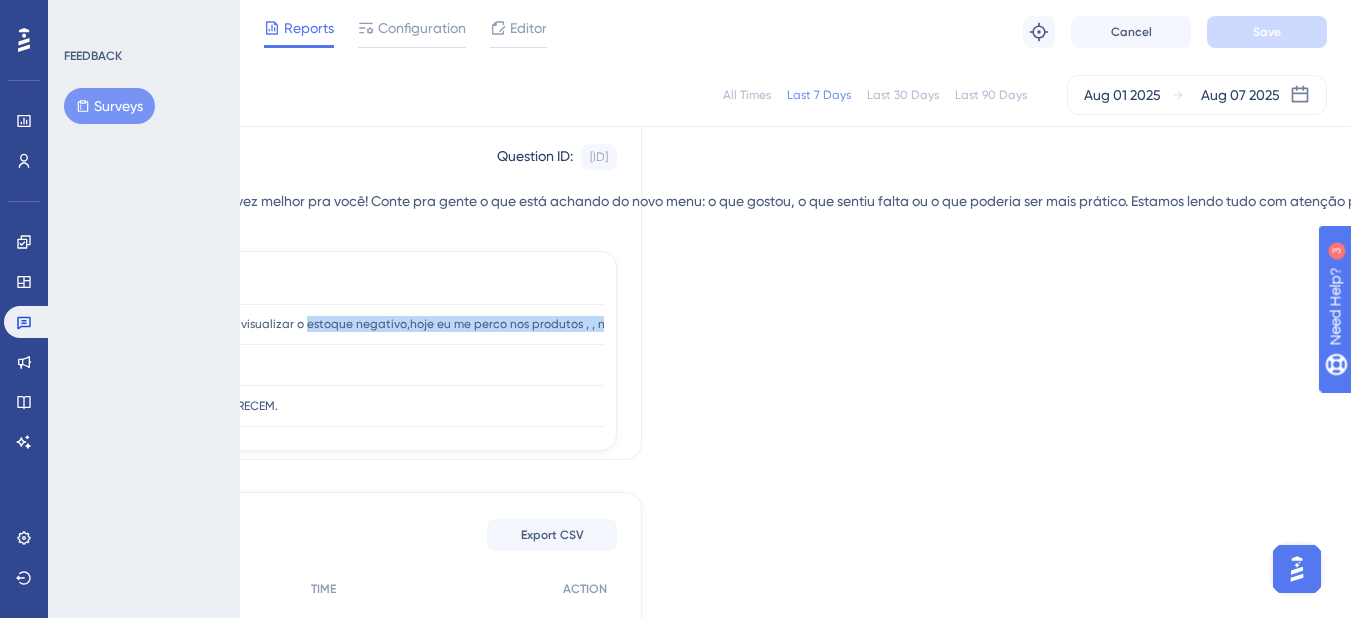 drag, startPoint x: 982, startPoint y: 329, endPoint x: 470, endPoint y: 346, distance: 512.28217 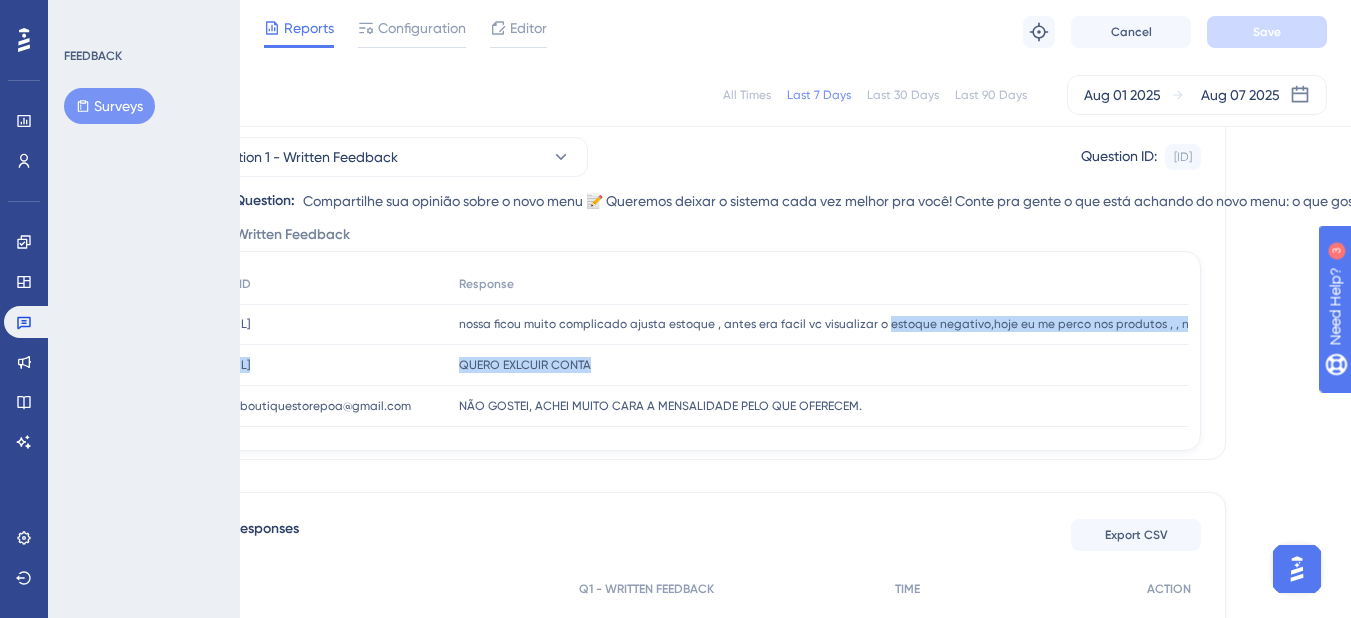 scroll, scrollTop: 200, scrollLeft: 0, axis: vertical 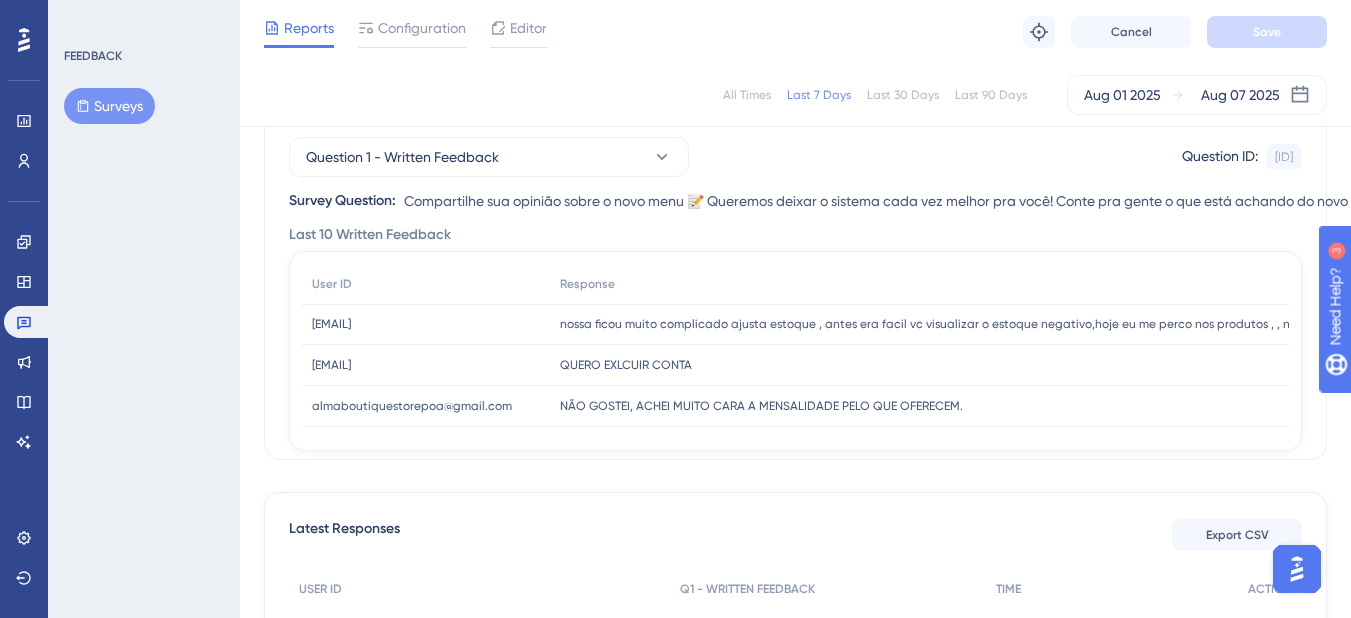 click on "nossa ficou muito complicado ajusta estoque , antes era facil vc visualizar o estoque negativo,hoje eu me perco nos produtos , , não conseguir ajustar os produtos negativos  nossa ficou muito complicado ajusta estoque , antes era facil vc visualizar o estoque negativo,hoje eu me perco nos produtos , , não conseguir ajustar os produtos negativos" at bounding box center [1047, 324] 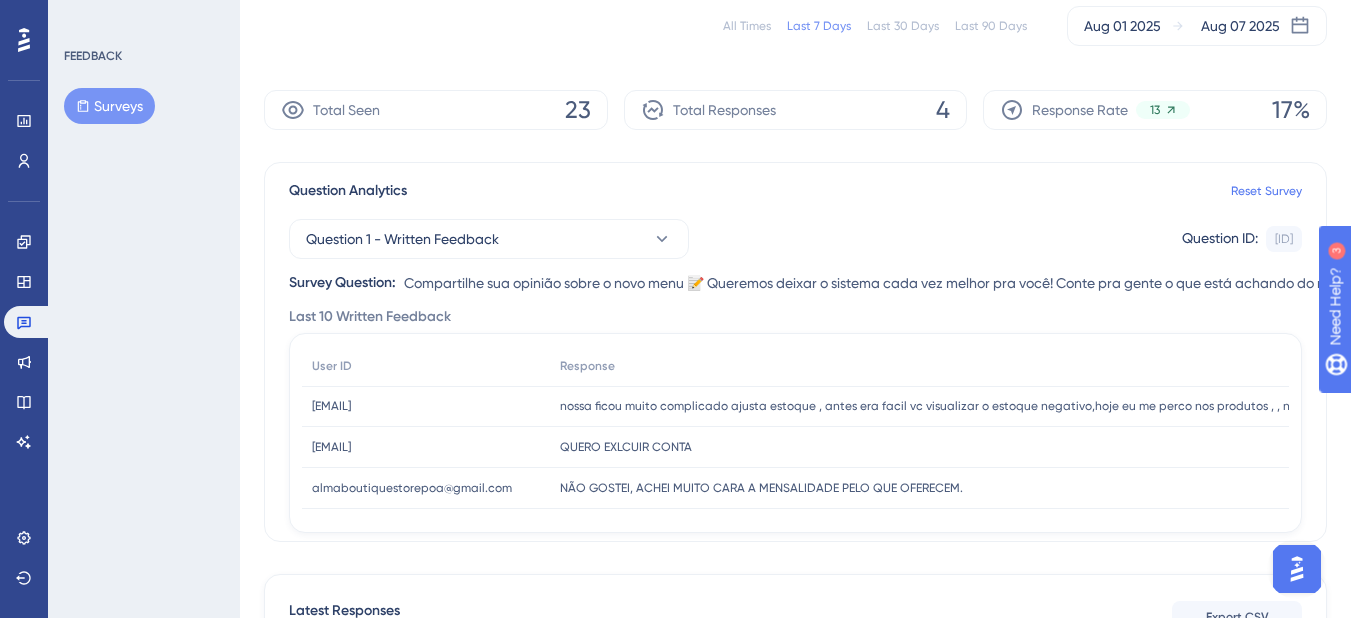 scroll, scrollTop: 0, scrollLeft: 0, axis: both 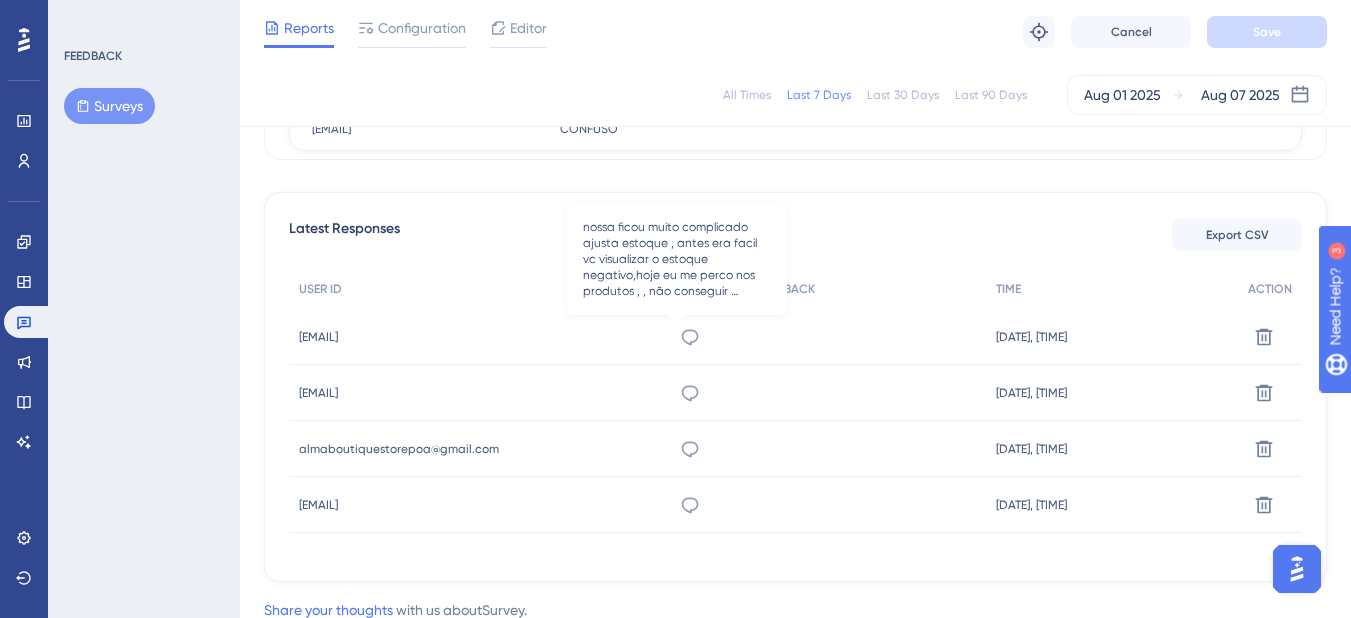 click 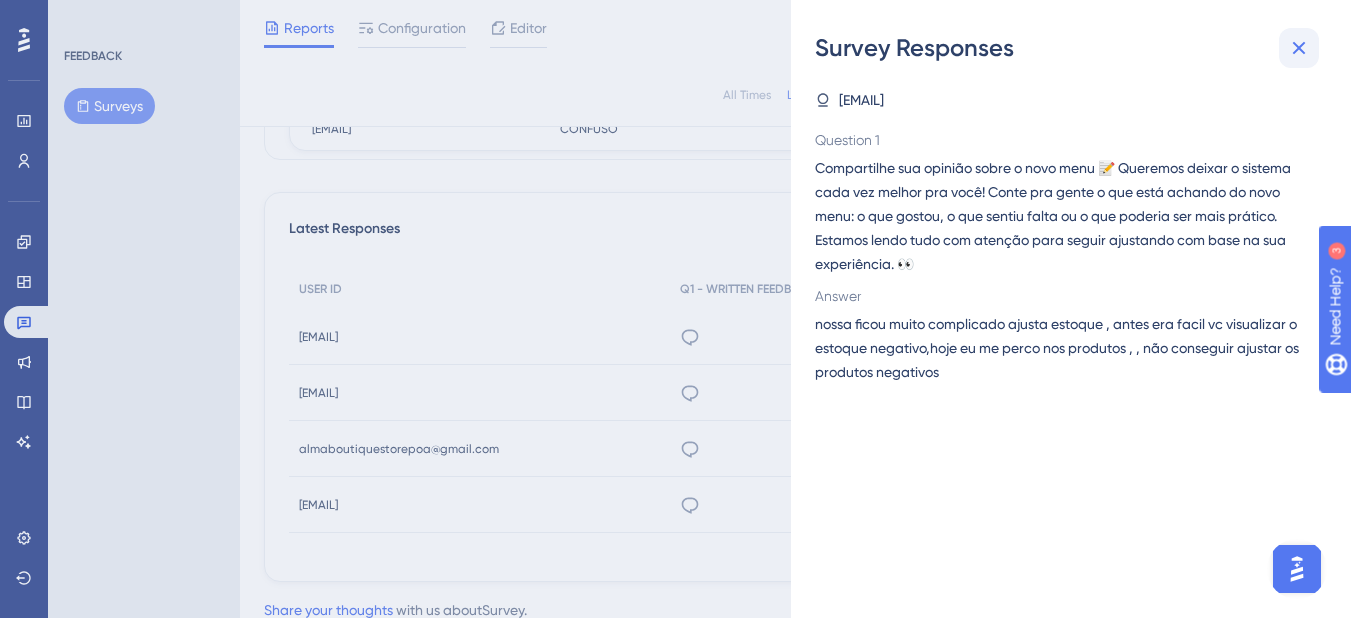 click 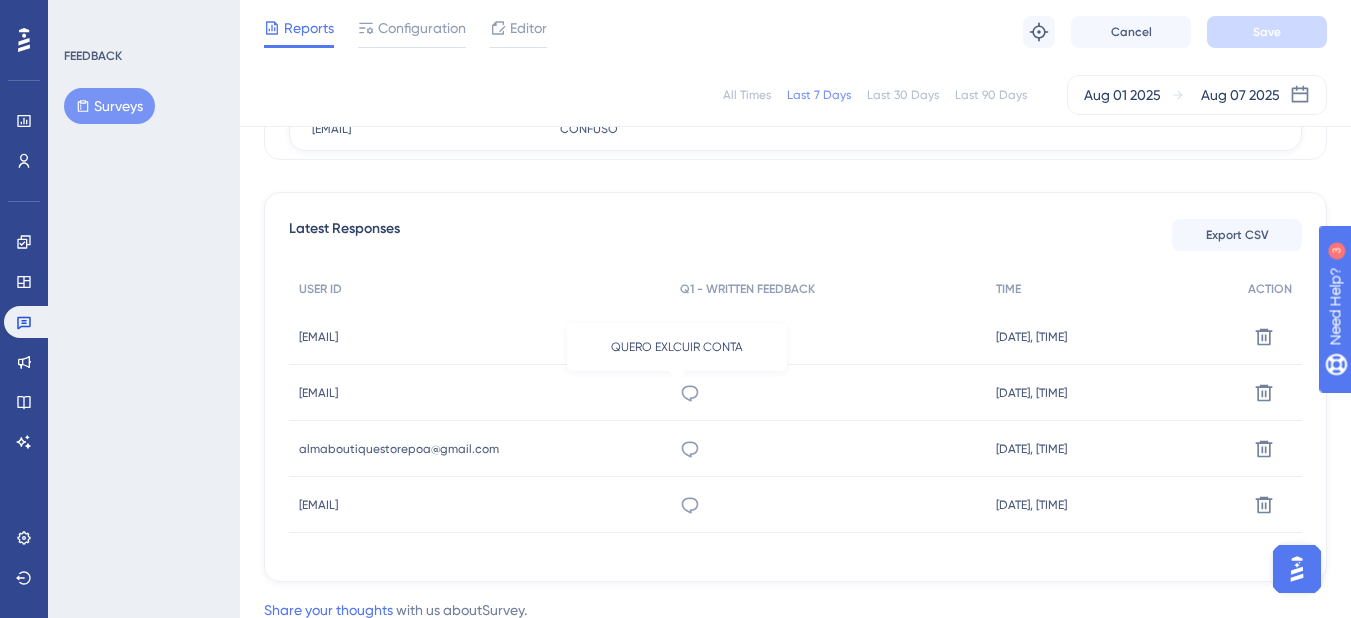 click 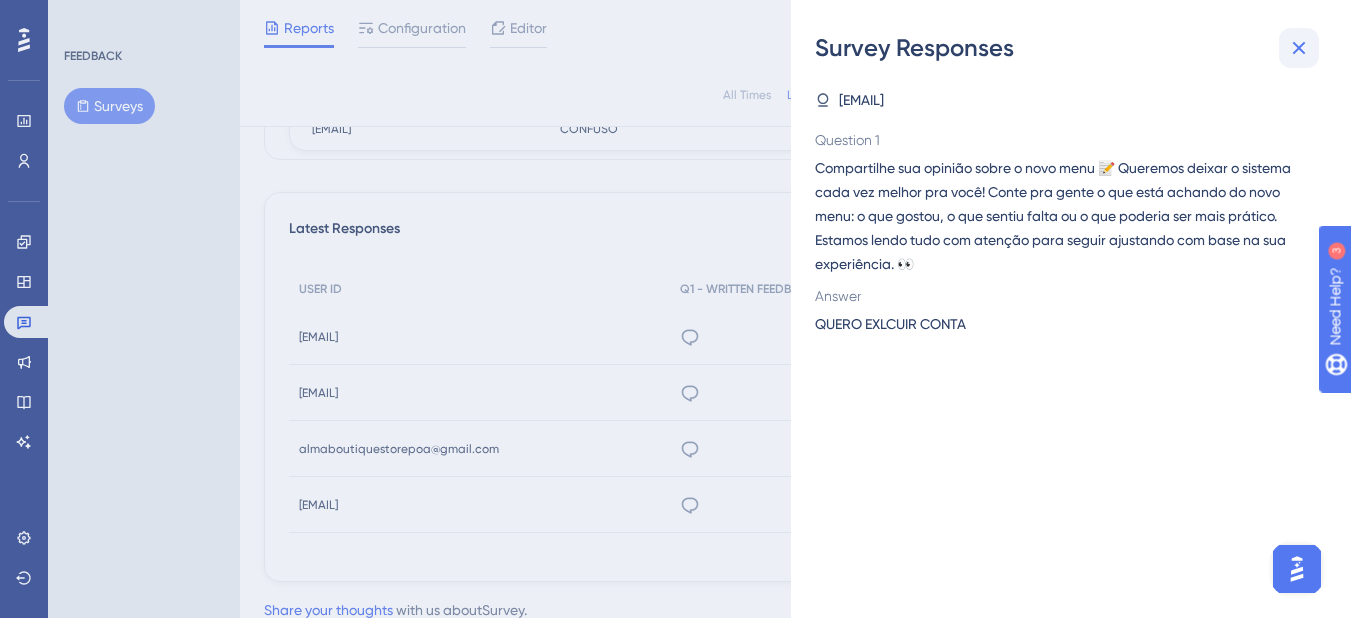 click at bounding box center [1299, 48] 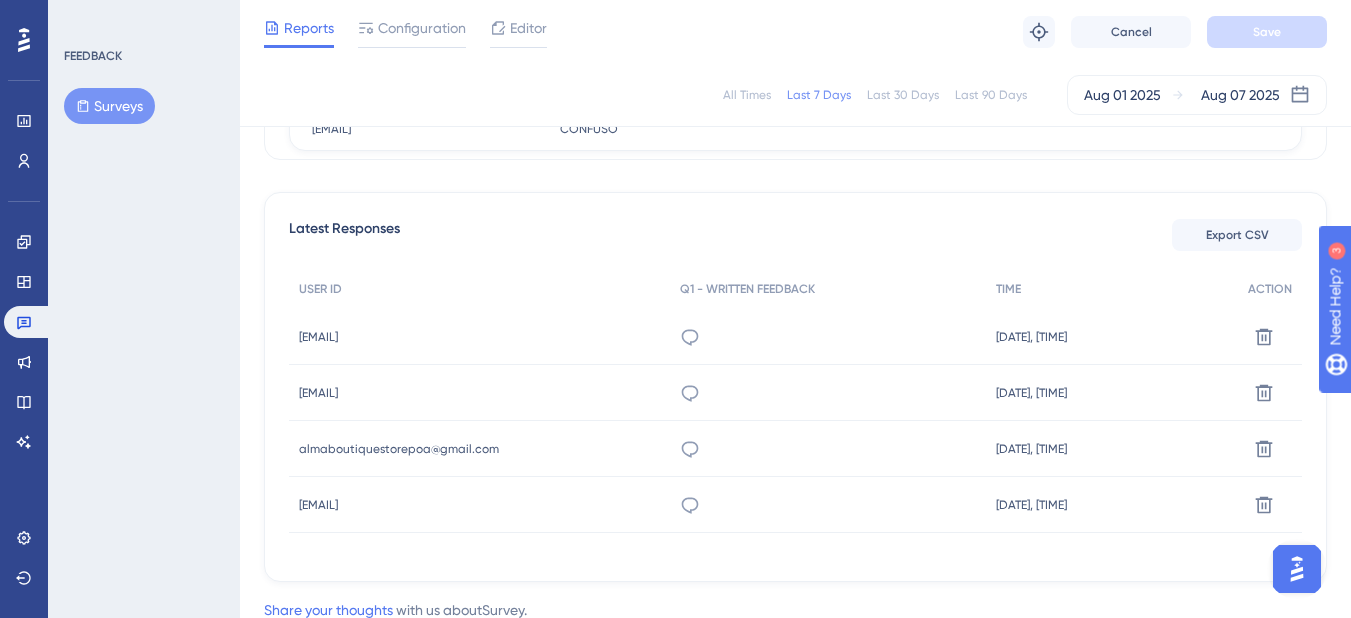 click 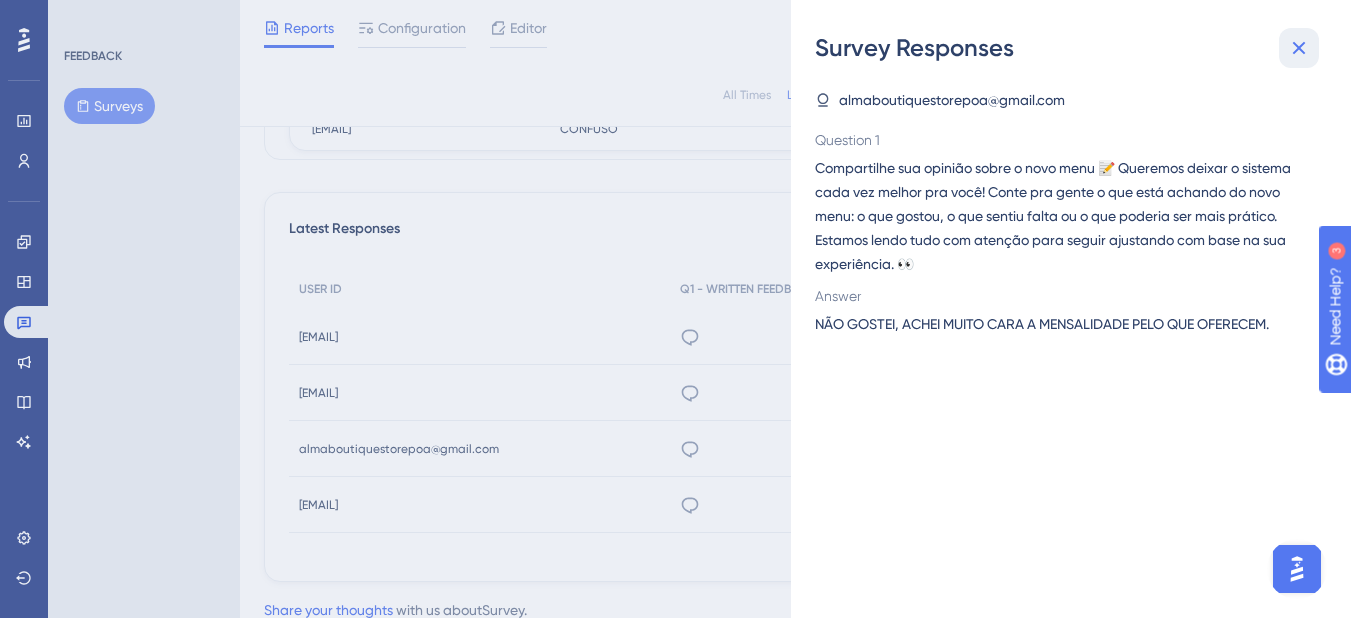 click at bounding box center [1299, 48] 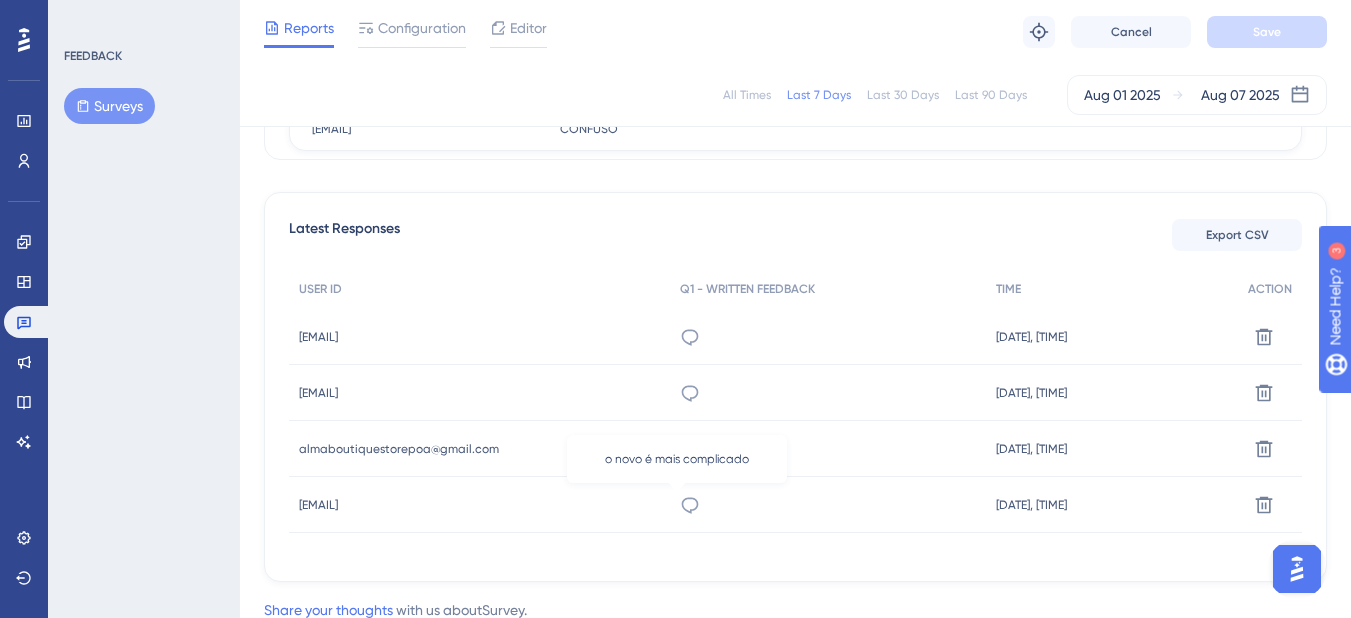 click 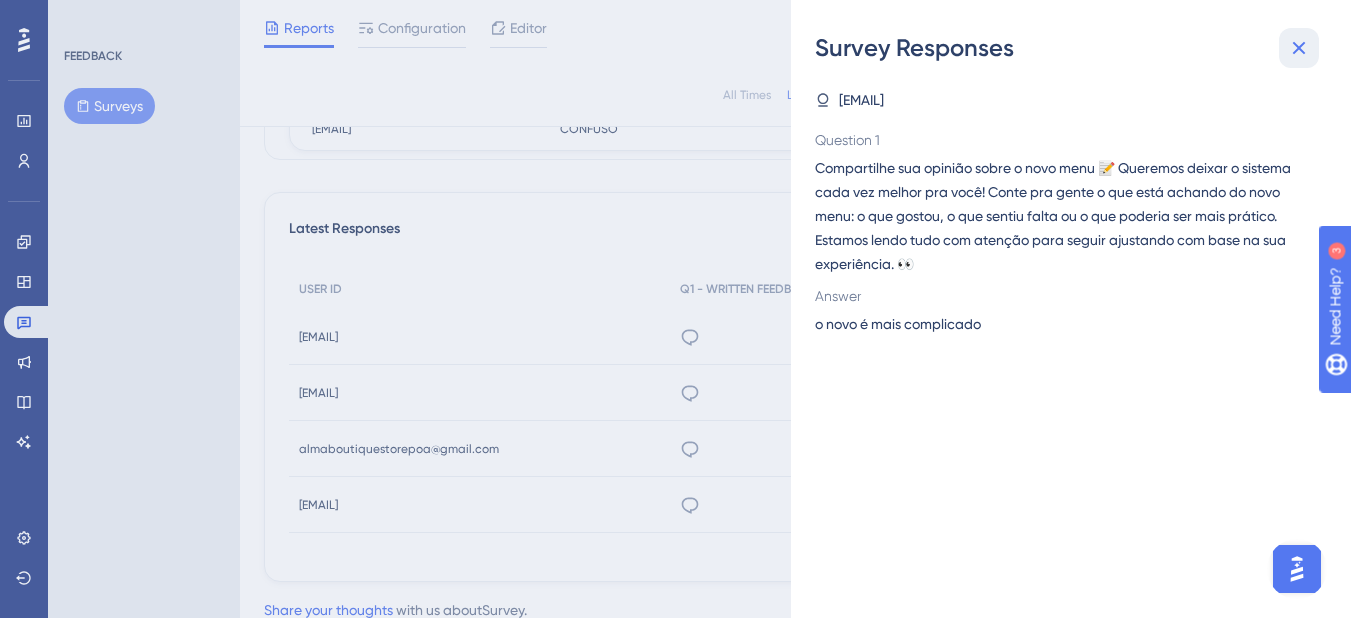 click 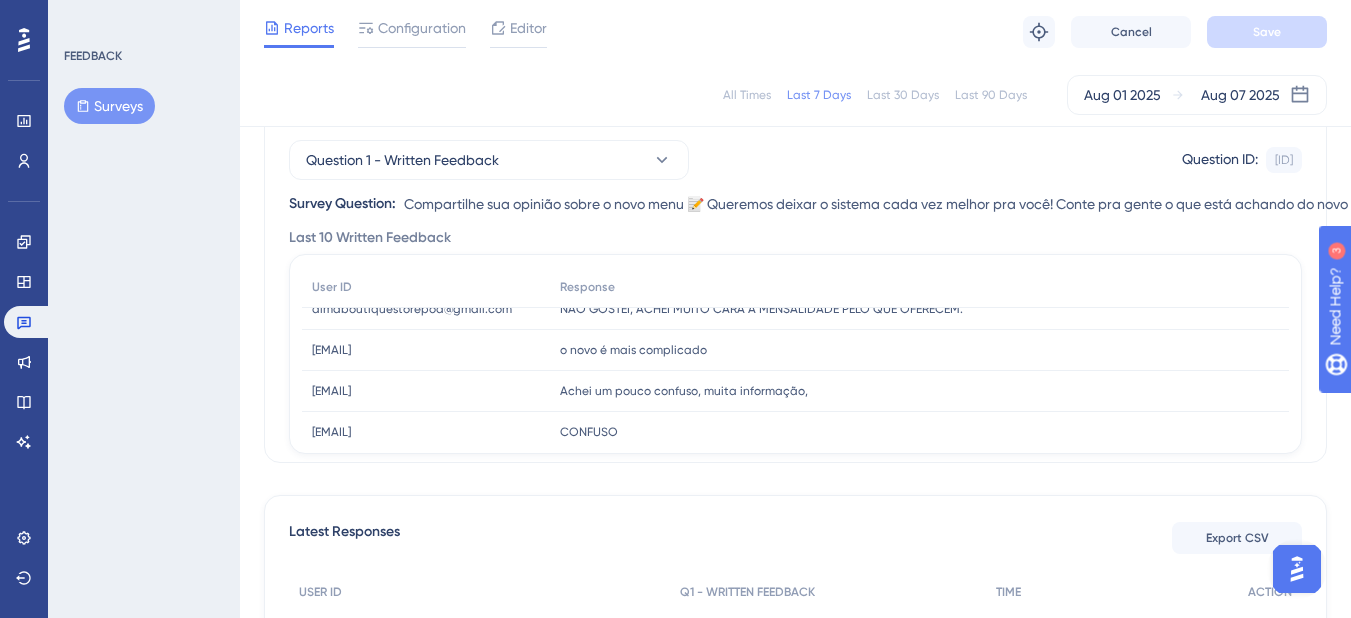 scroll, scrollTop: 168, scrollLeft: 0, axis: vertical 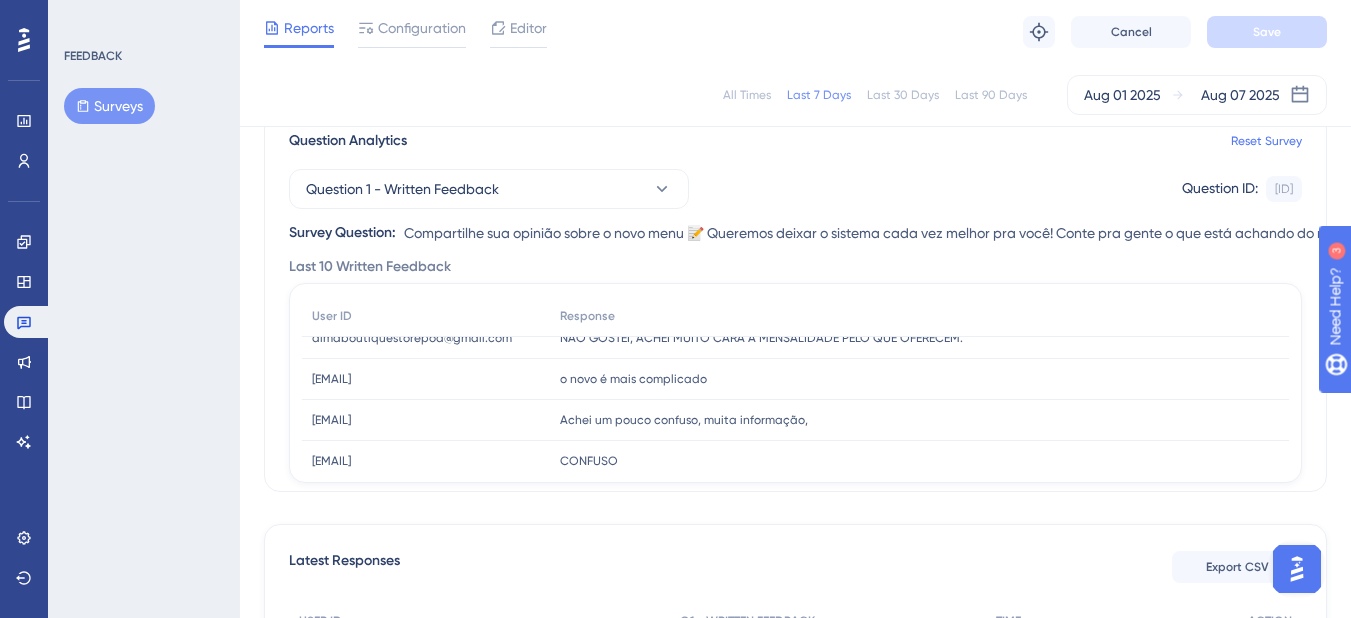 click on "All Times Last 7 Days Last 30 Days Last 90 Days [DATE] [DATE]" at bounding box center [795, 95] 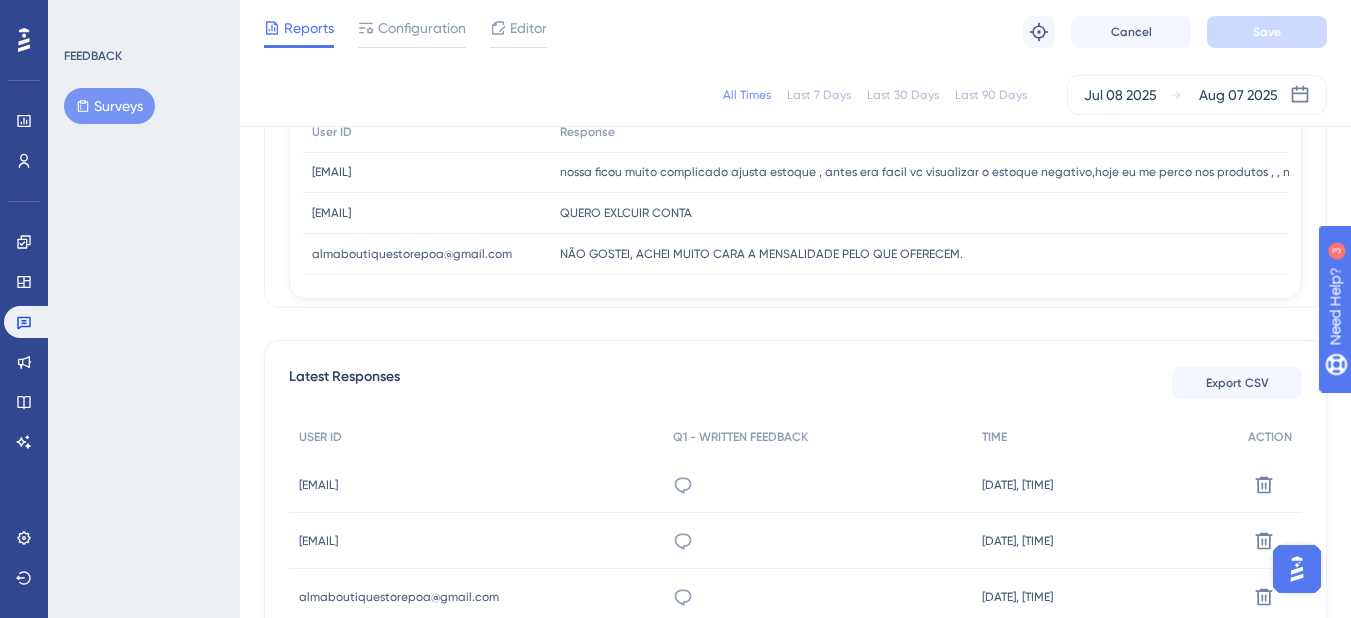 scroll, scrollTop: 368, scrollLeft: 0, axis: vertical 